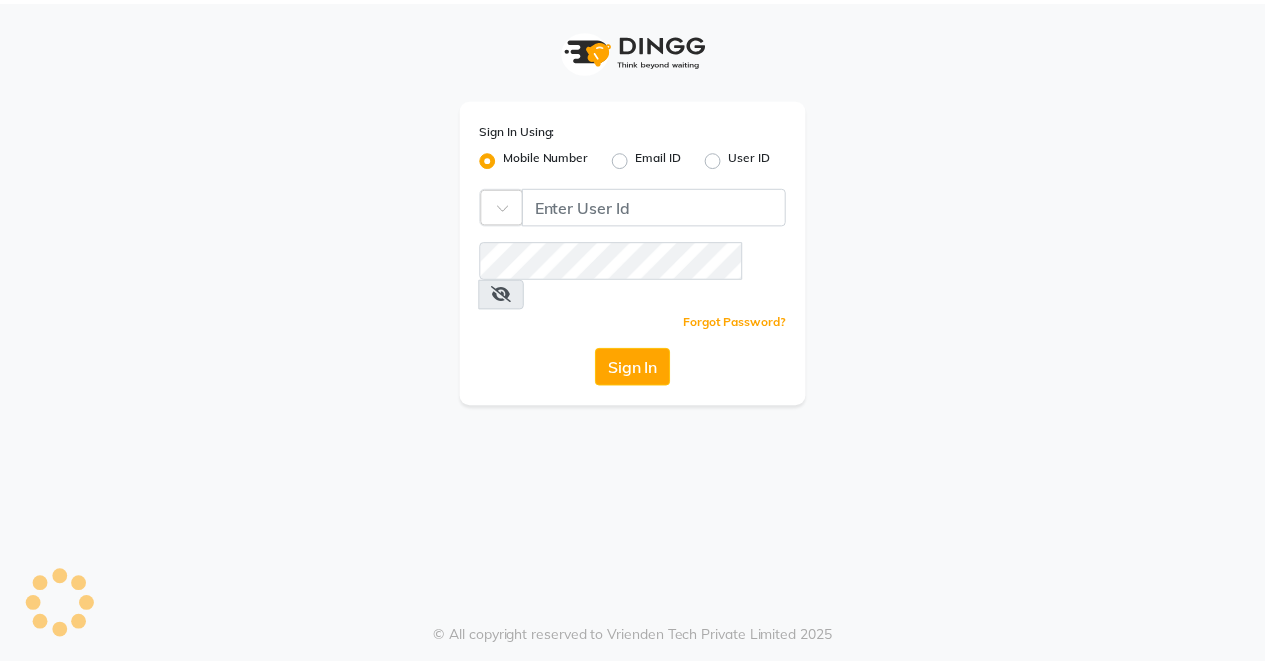 scroll, scrollTop: 0, scrollLeft: 0, axis: both 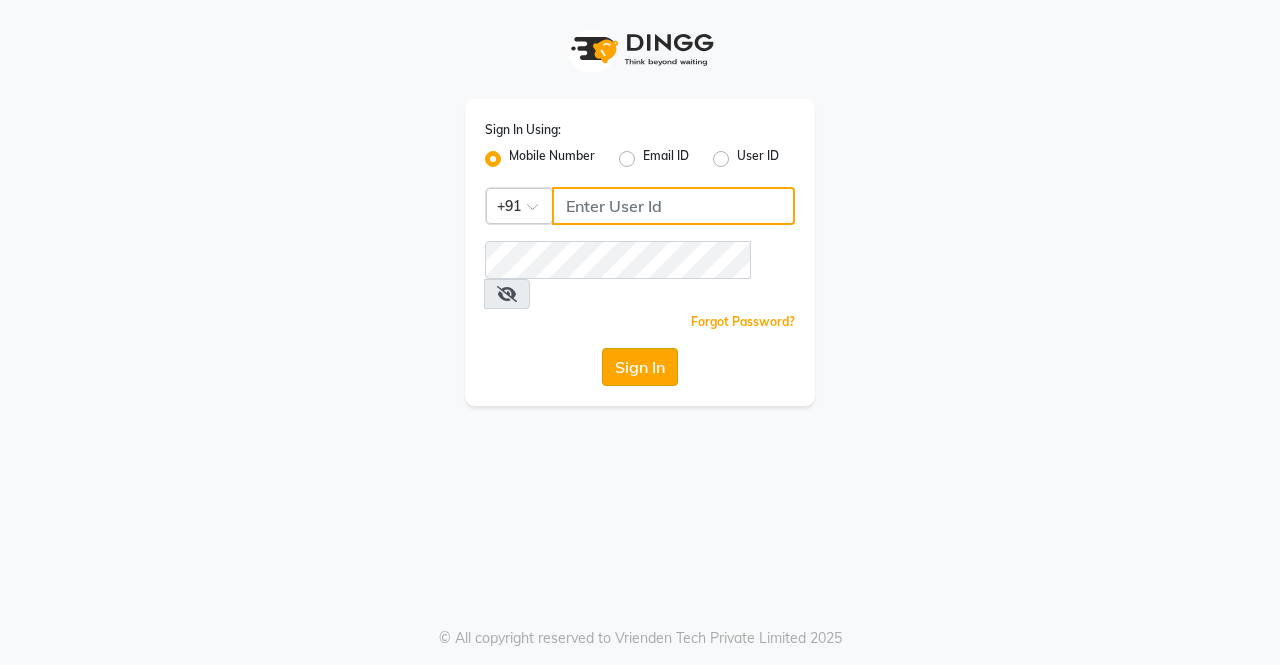 type on "9967208869" 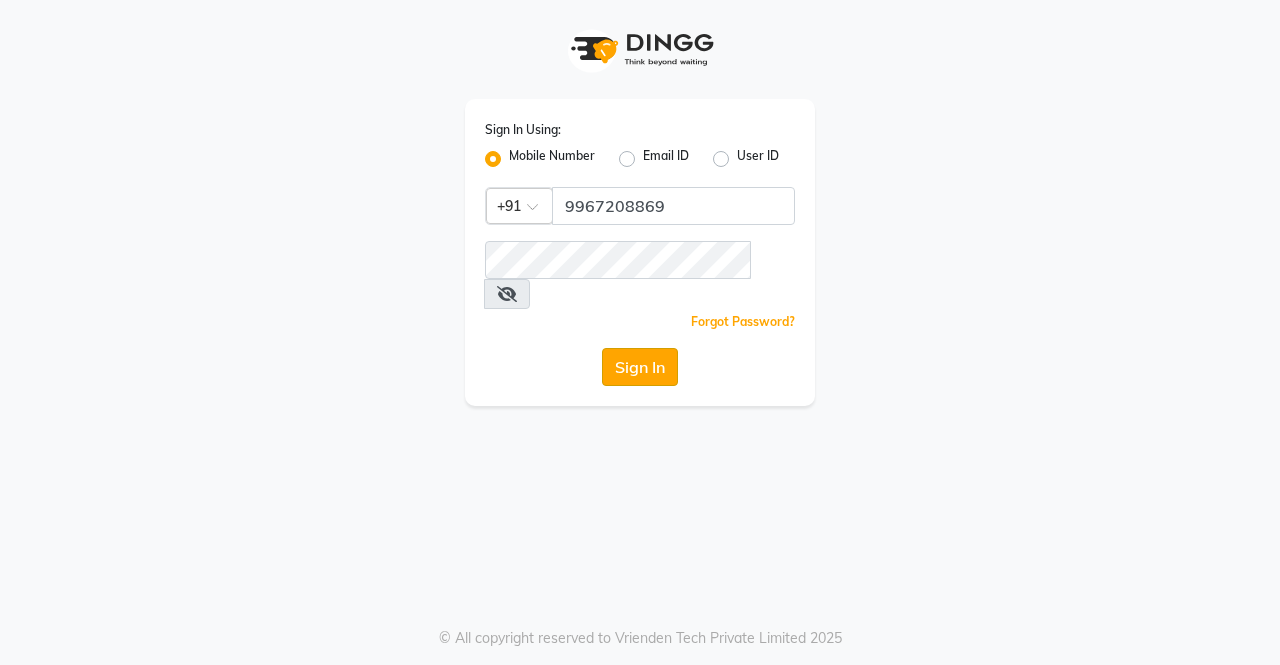 click on "Sign In" 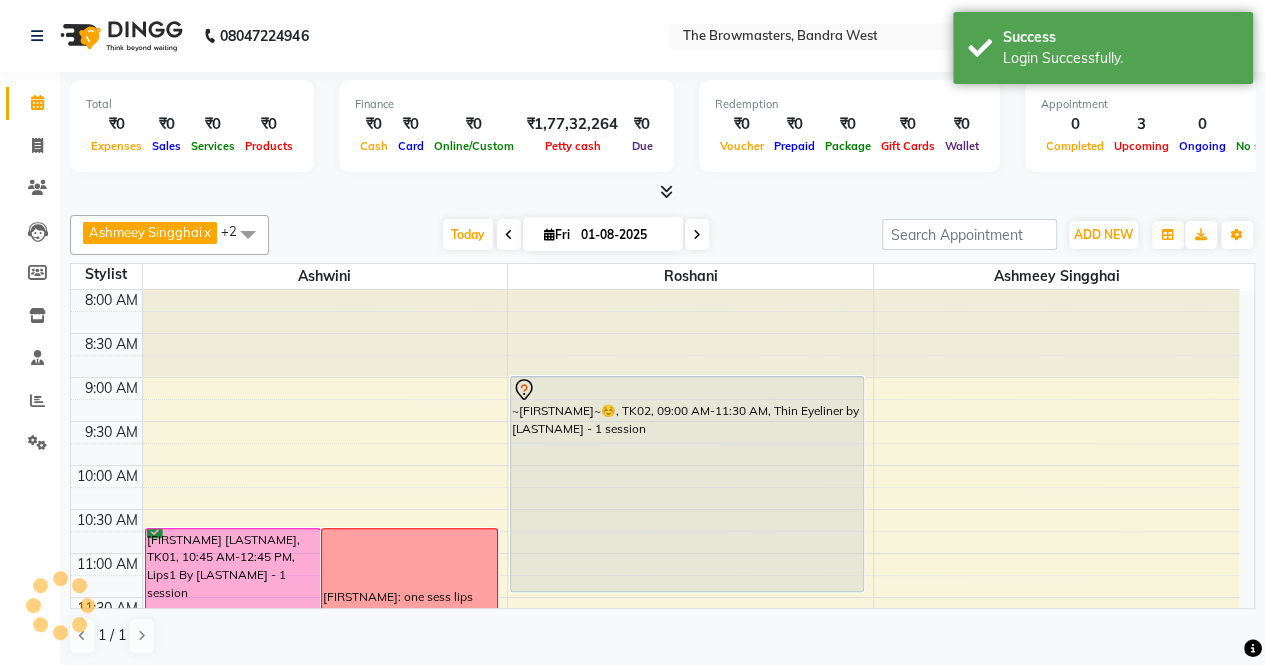 scroll, scrollTop: 0, scrollLeft: 0, axis: both 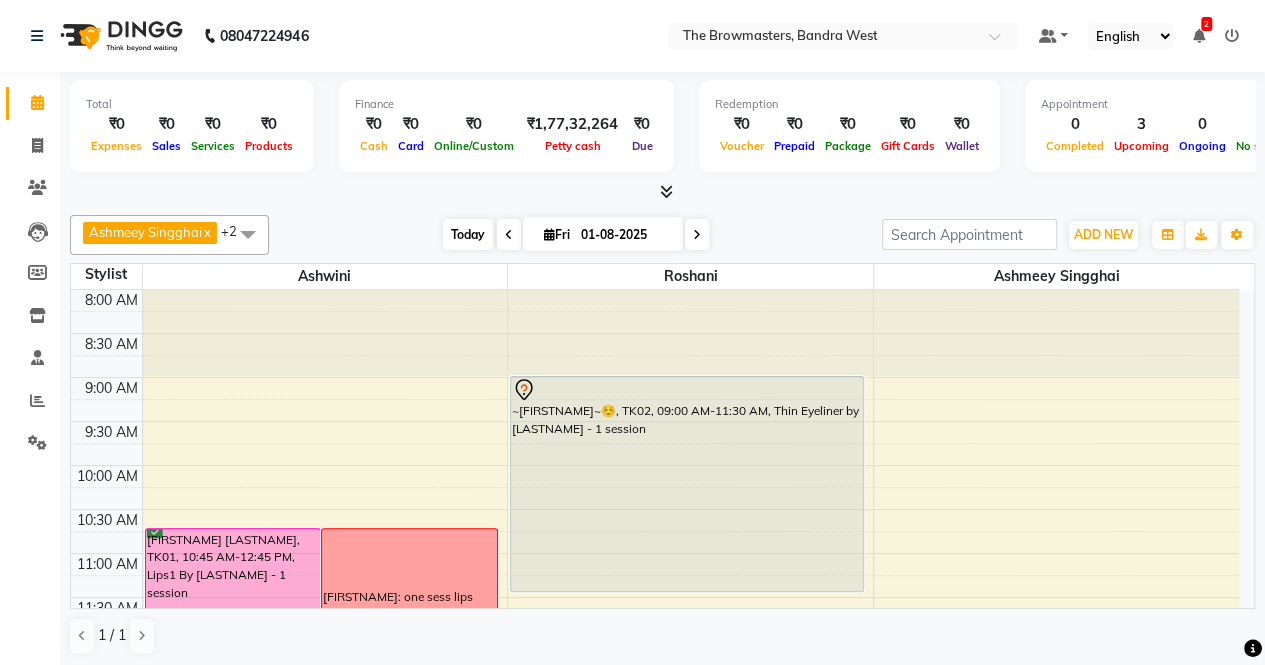 click on "Today" at bounding box center (468, 234) 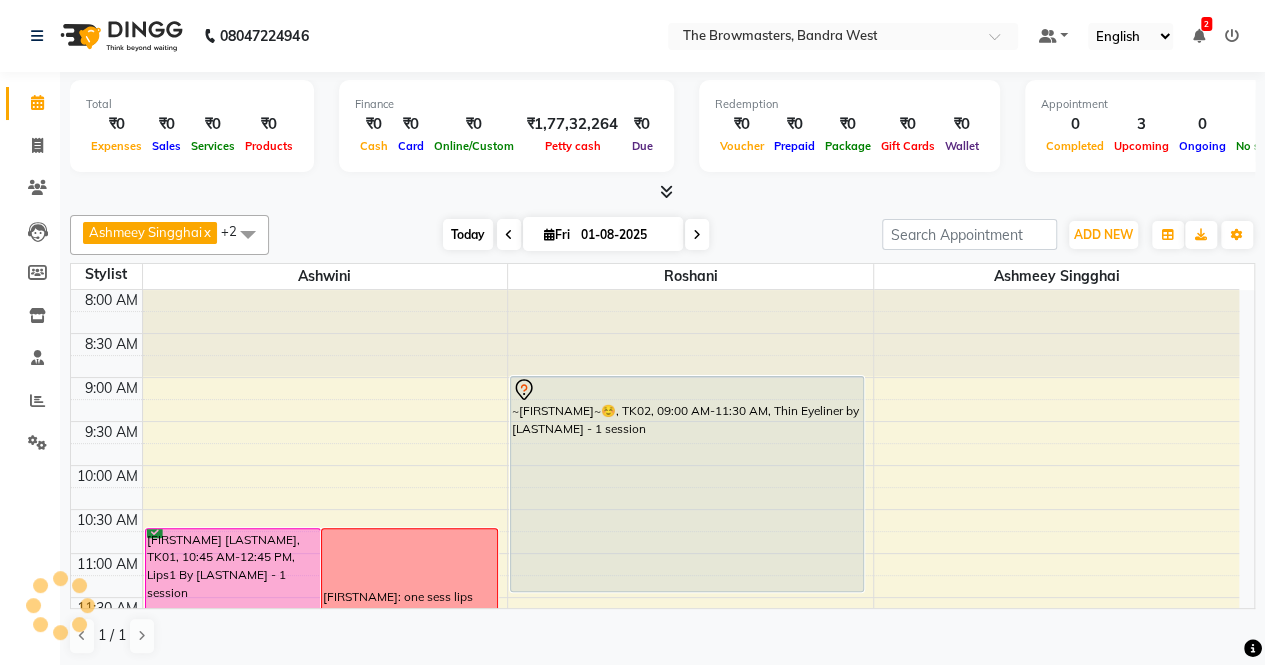 scroll, scrollTop: 261, scrollLeft: 0, axis: vertical 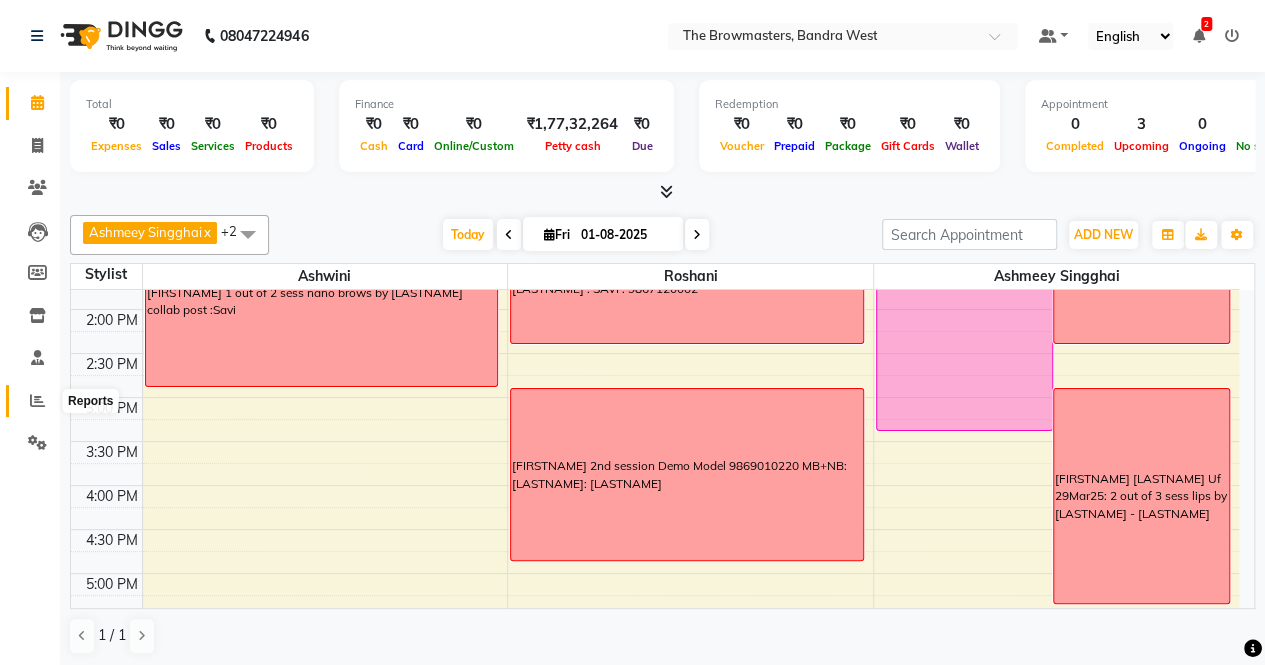 click 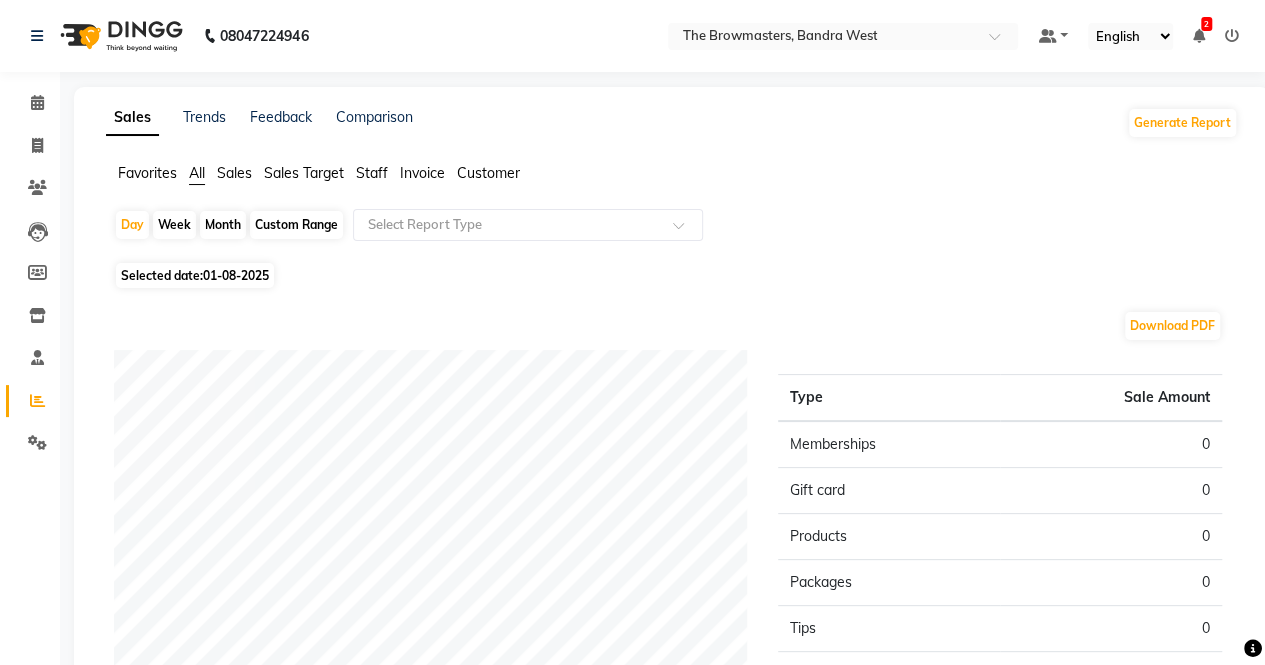 click on "Month" 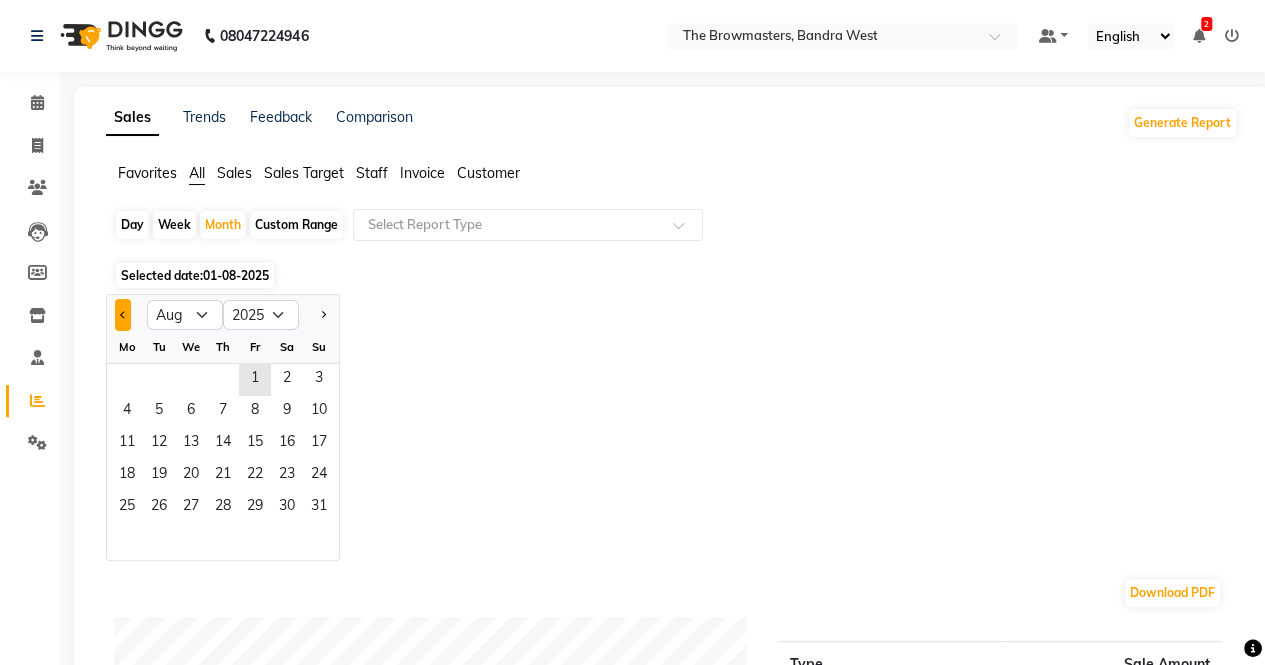 click 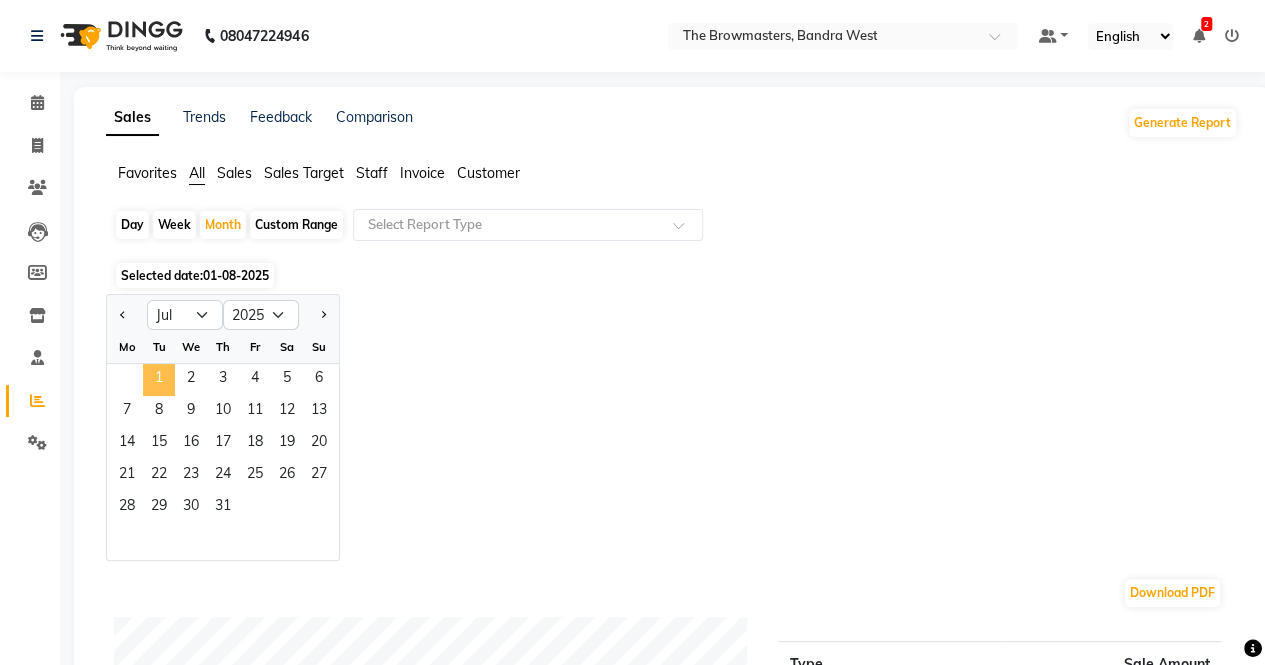 click on "1" 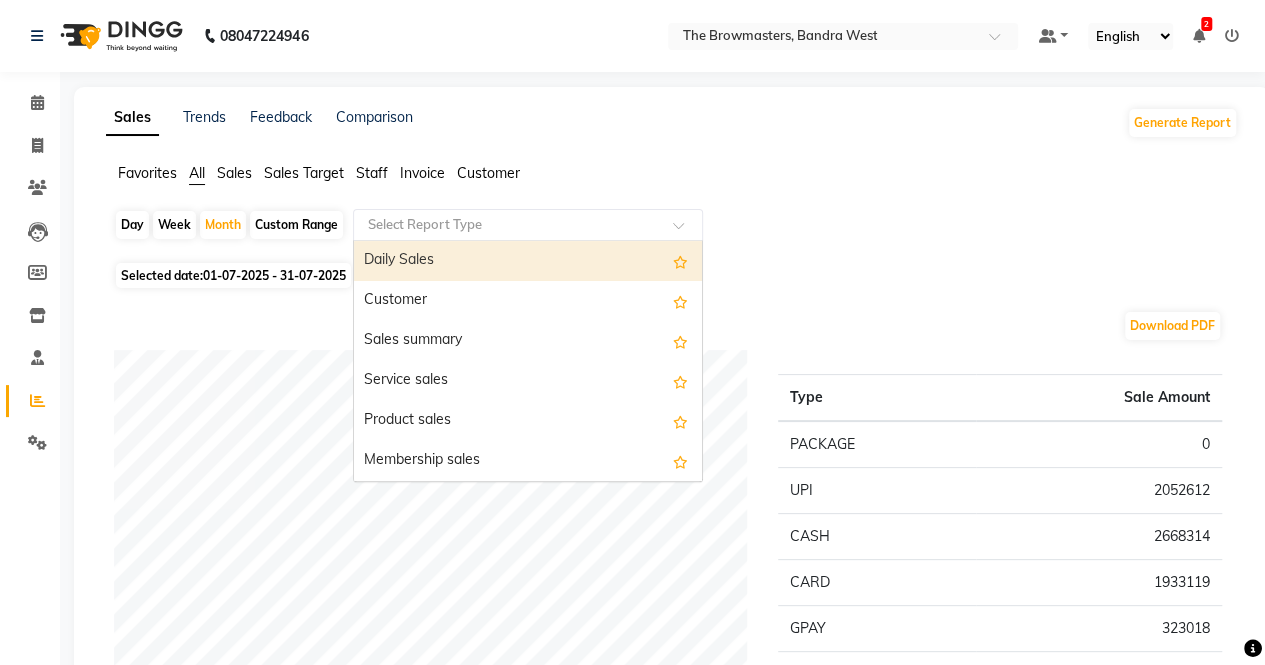 click 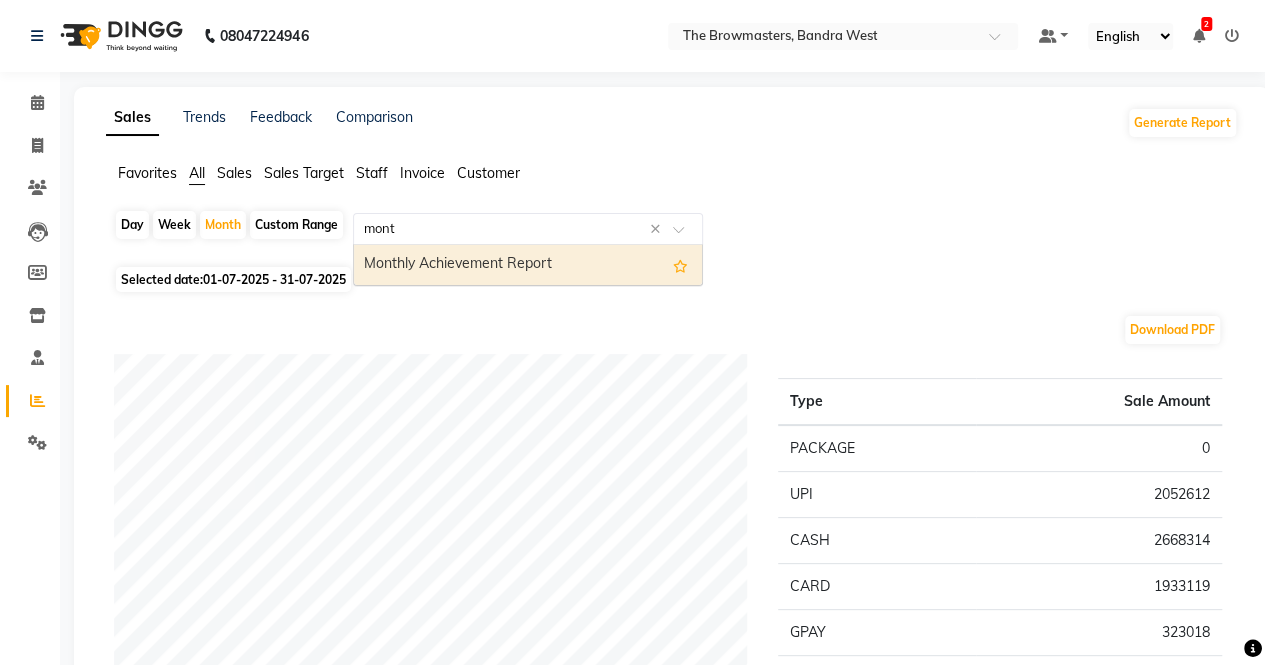 type on "month" 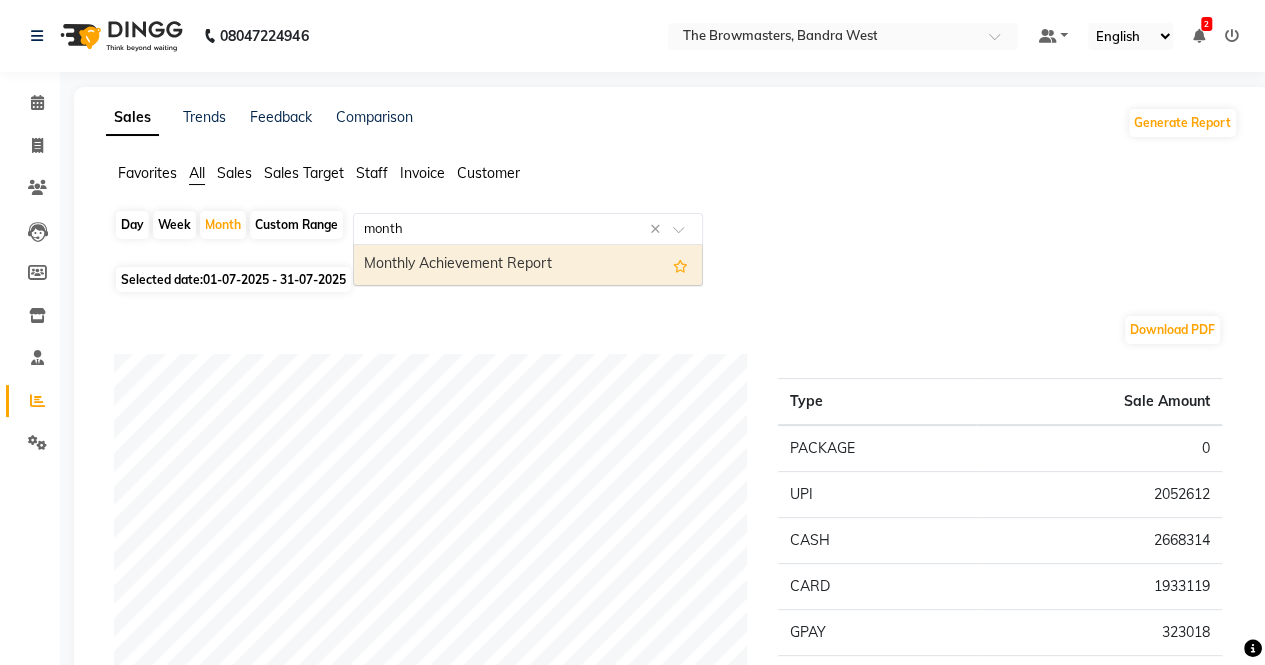 click on "Monthly Achievement Report" at bounding box center [528, 265] 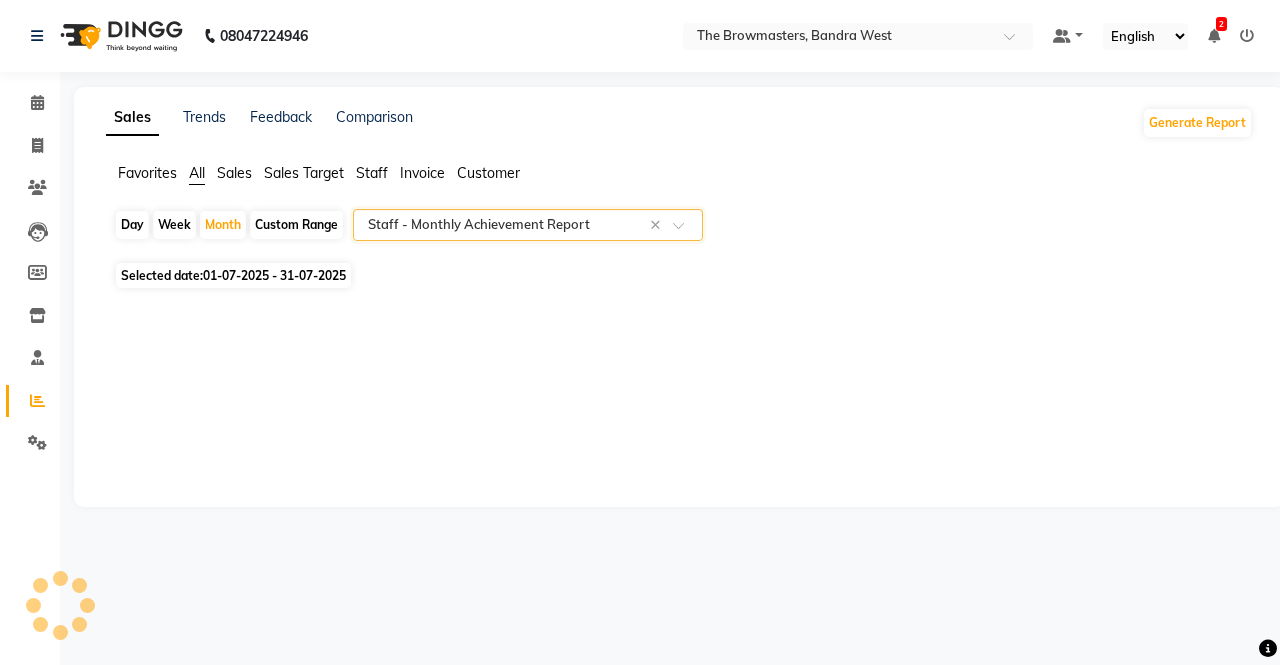 select on "full_report" 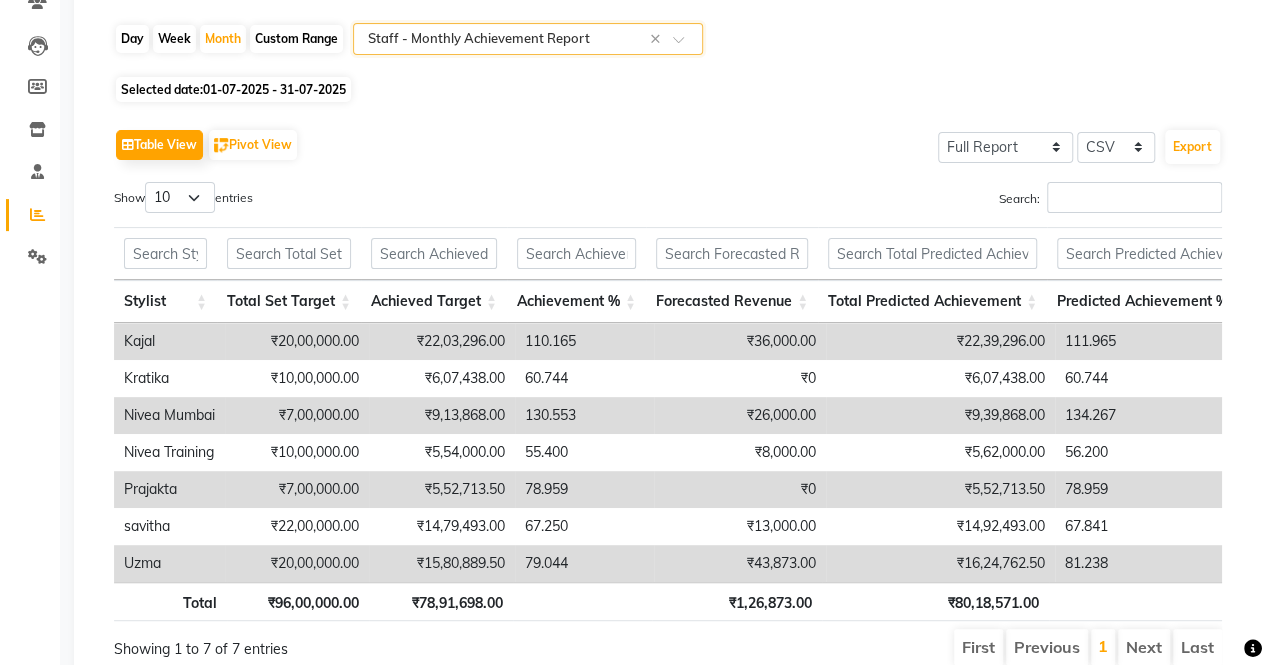 scroll, scrollTop: 184, scrollLeft: 0, axis: vertical 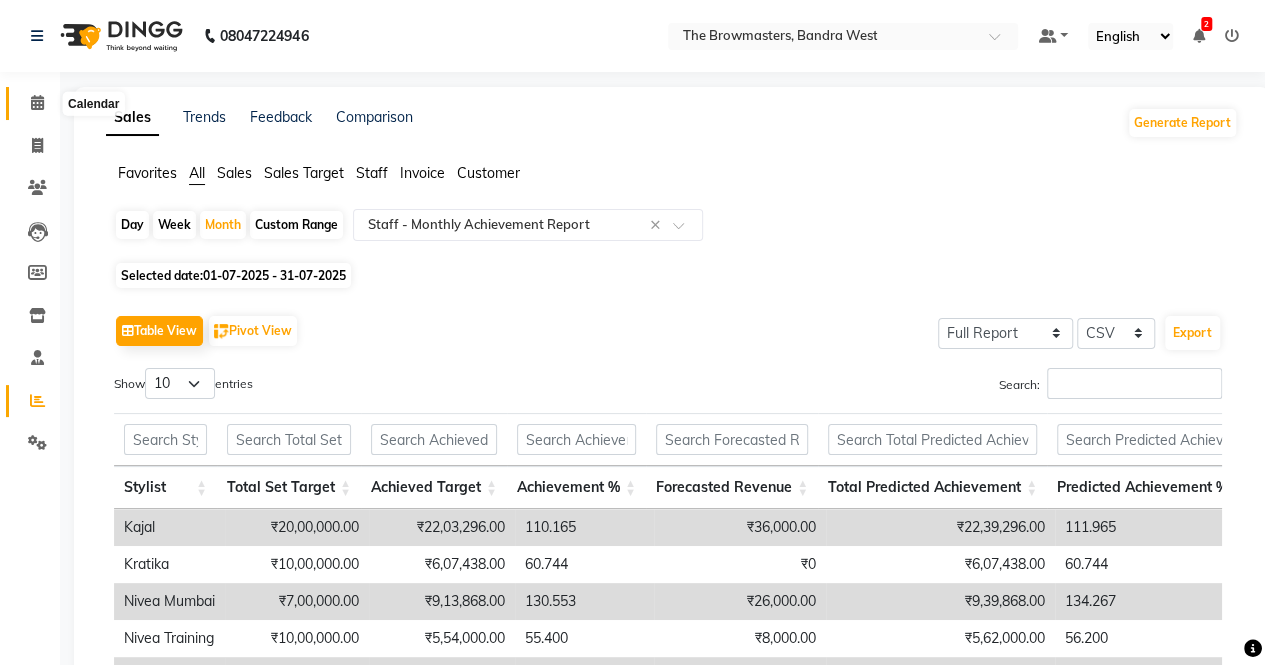 click 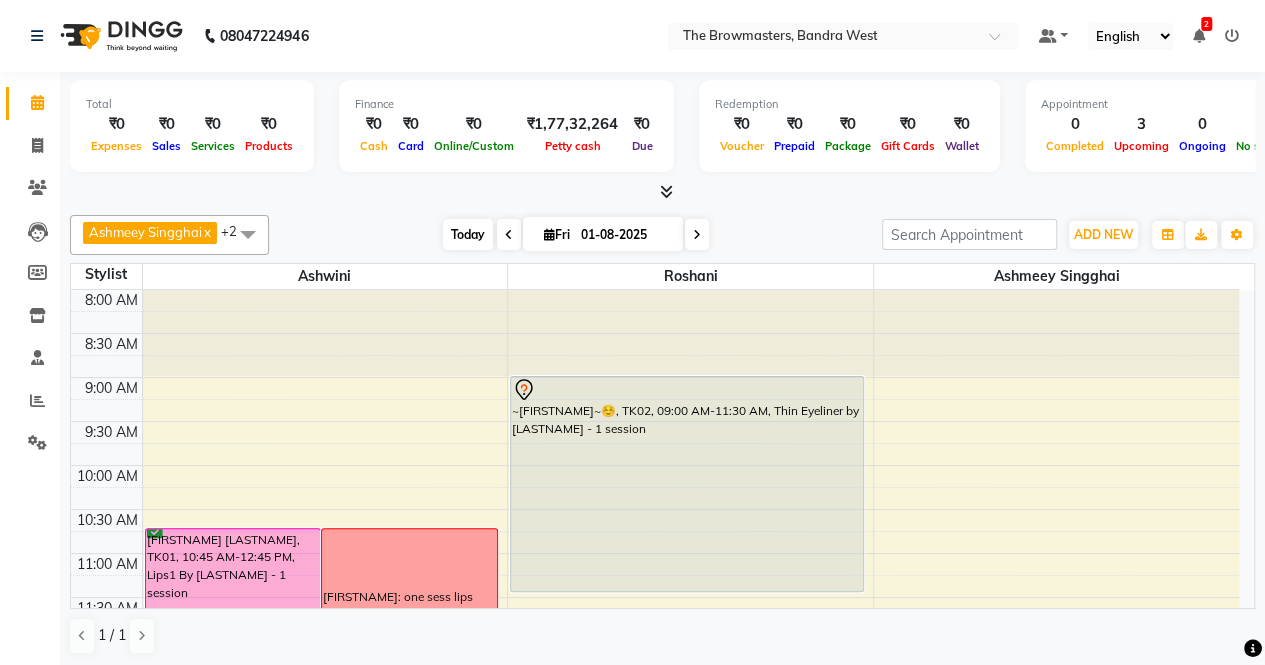 click on "Today" at bounding box center (468, 234) 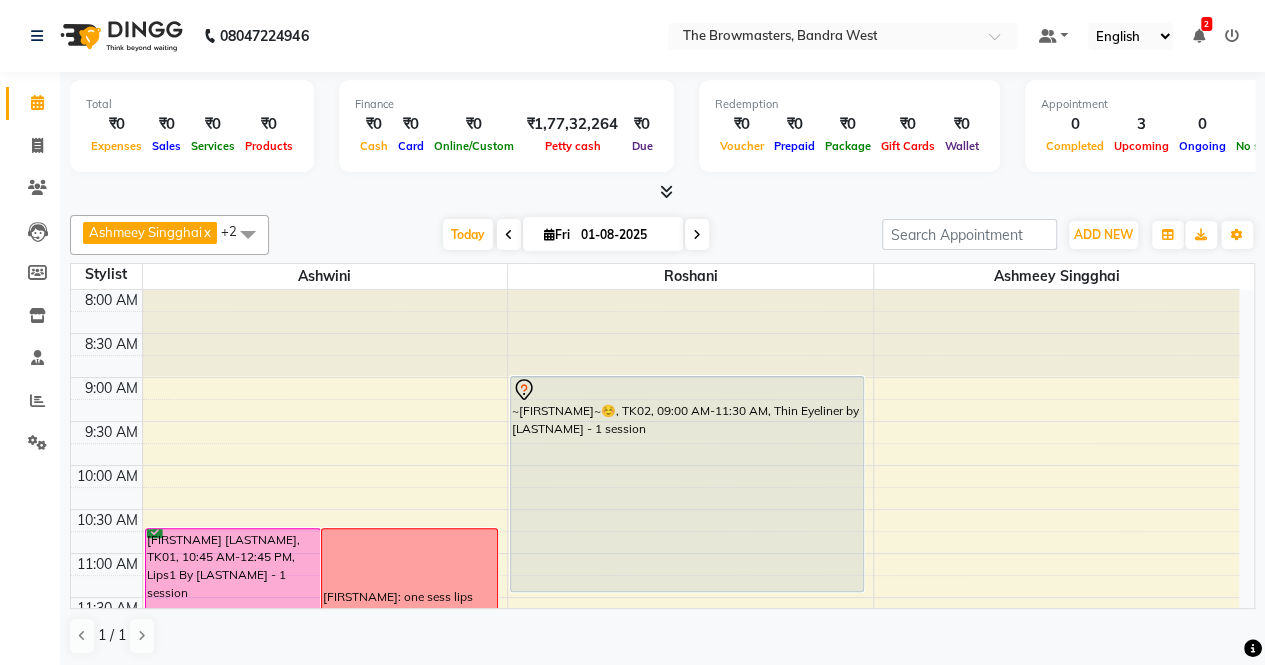 scroll, scrollTop: 261, scrollLeft: 0, axis: vertical 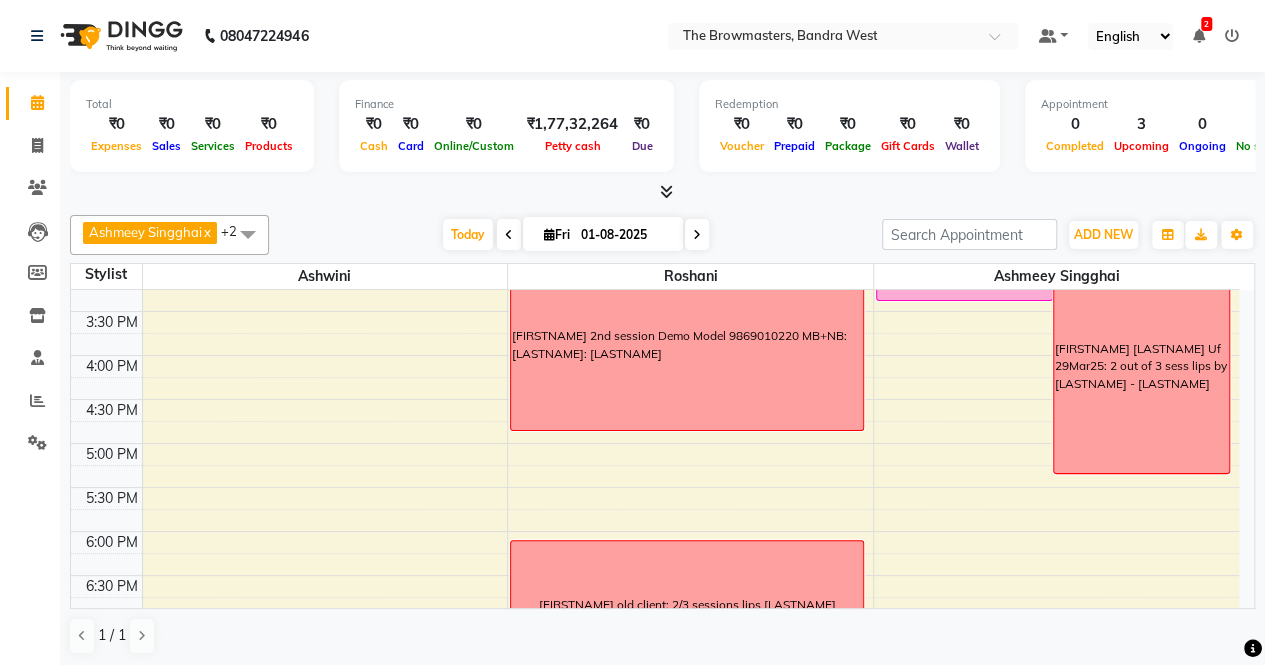 click on "Total ₹0 Expenses ₹0 Sales ₹0 Services ₹0 Products Finance ₹0 Cash ₹0 Card ₹0 Online/Custom ₹1,77,32,264 Petty cash ₹0 Due Redemption ₹0 Voucher ₹0 Prepaid ₹0 Package ₹0 Gift Cards ₹0 Wallet Appointment 0 Completed 3 Upcoming 0 Ongoing 0 No show Other sales ₹0 Packages ₹0 Memberships ₹0 Vouchers ₹0 Prepaids ₹0 Gift Cards [LASTNAME] x [LASTNAME] x [LASTNAME] x +2 Select All [LASTNAME] [LASTNAME] [LASTNAME] [LASTNAME] [LASTNAME] [LASTNAME] [LASTNAME] [LASTNAME] [LASTNAME] [LASTNAME] [LASTNAME] [LASTNAME] Zoom 100% Staff/Room Display Count" 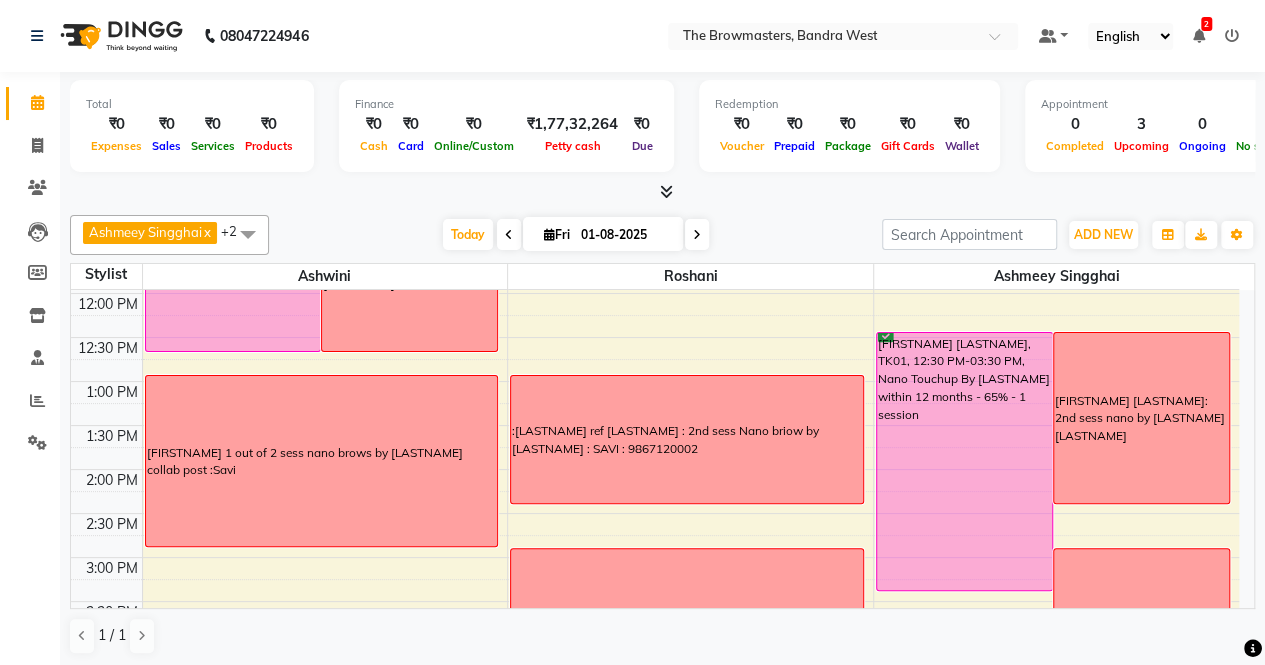 scroll, scrollTop: 454, scrollLeft: 0, axis: vertical 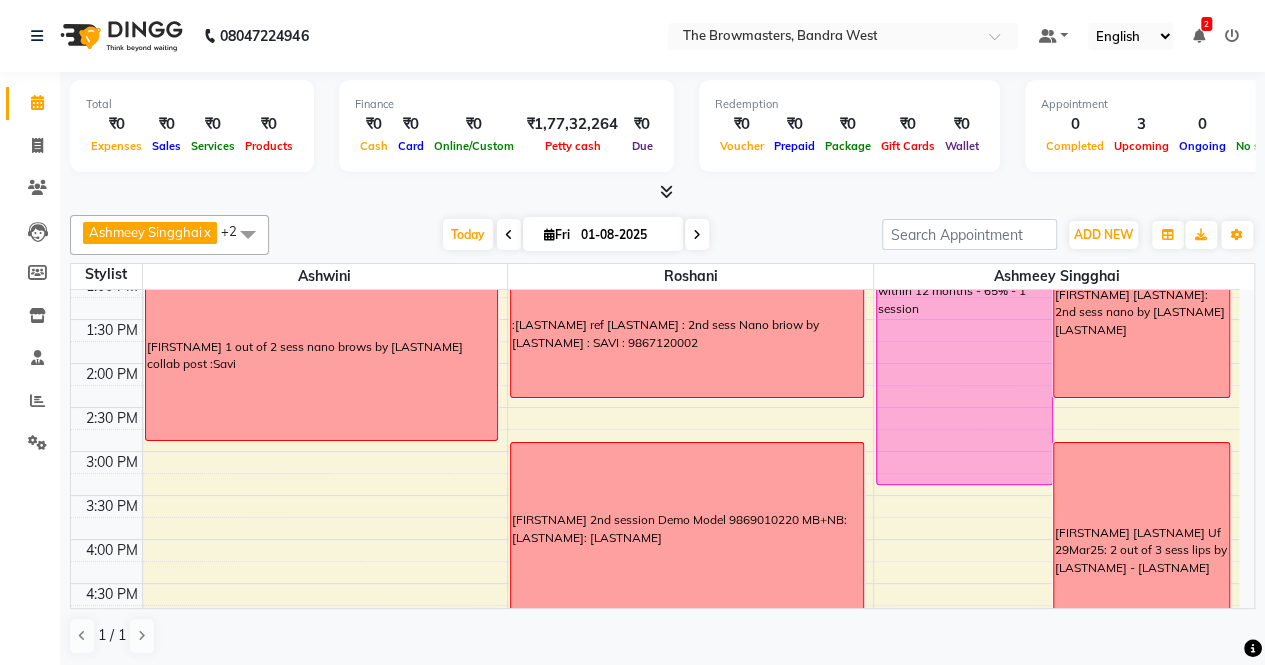 click on "01-08-2025" at bounding box center (625, 235) 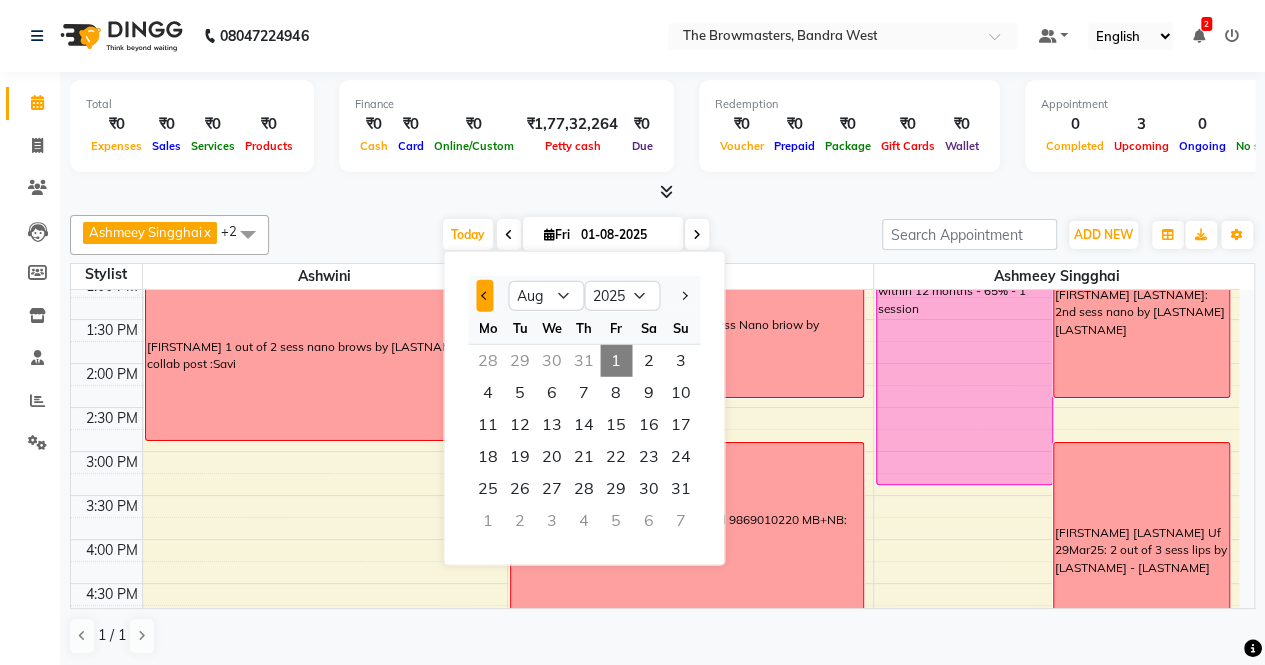 click at bounding box center [484, 296] 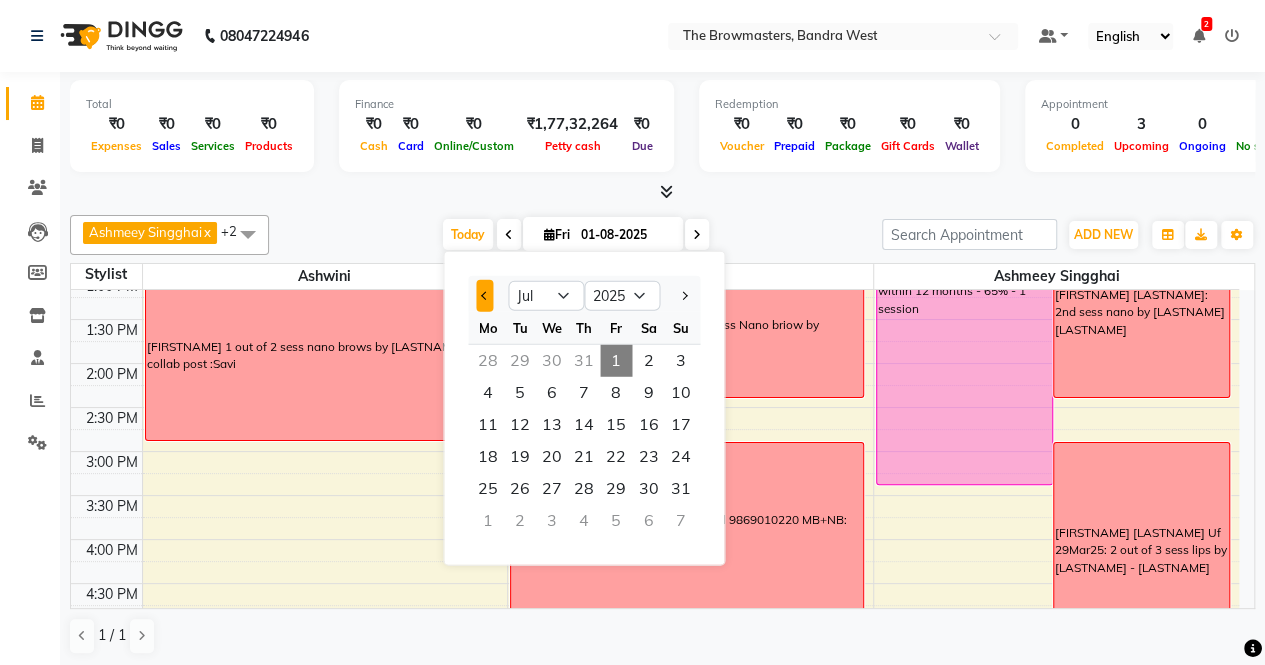 click at bounding box center [484, 296] 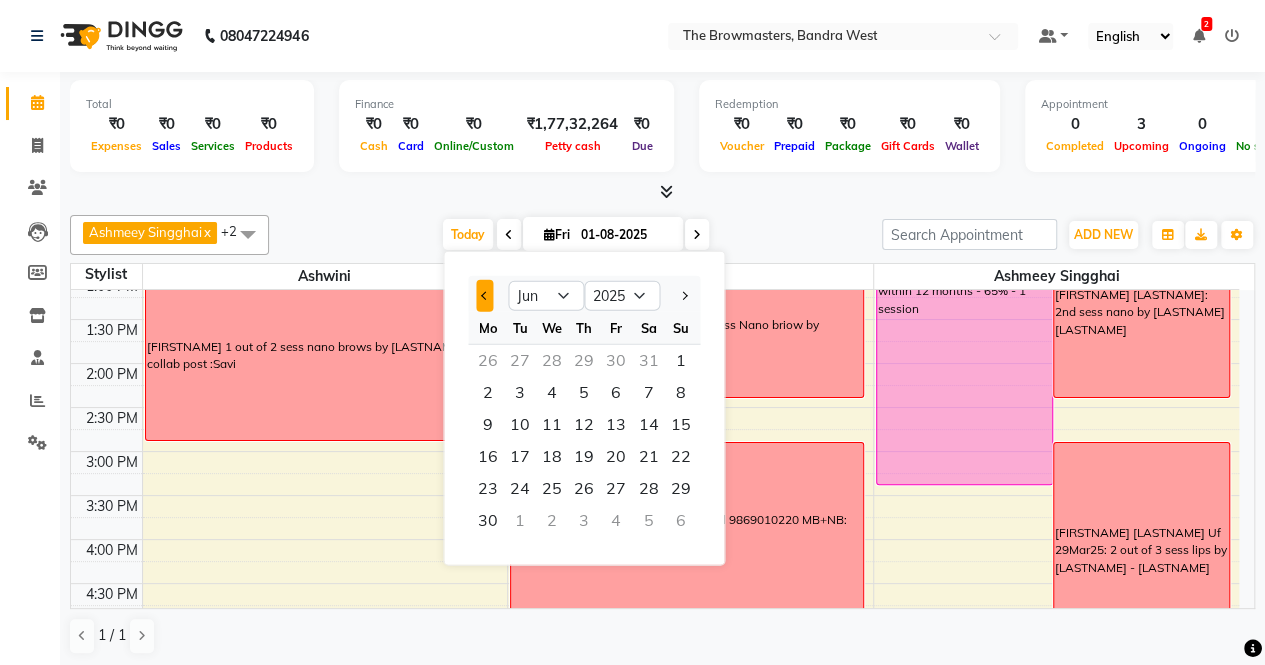 click at bounding box center (484, 296) 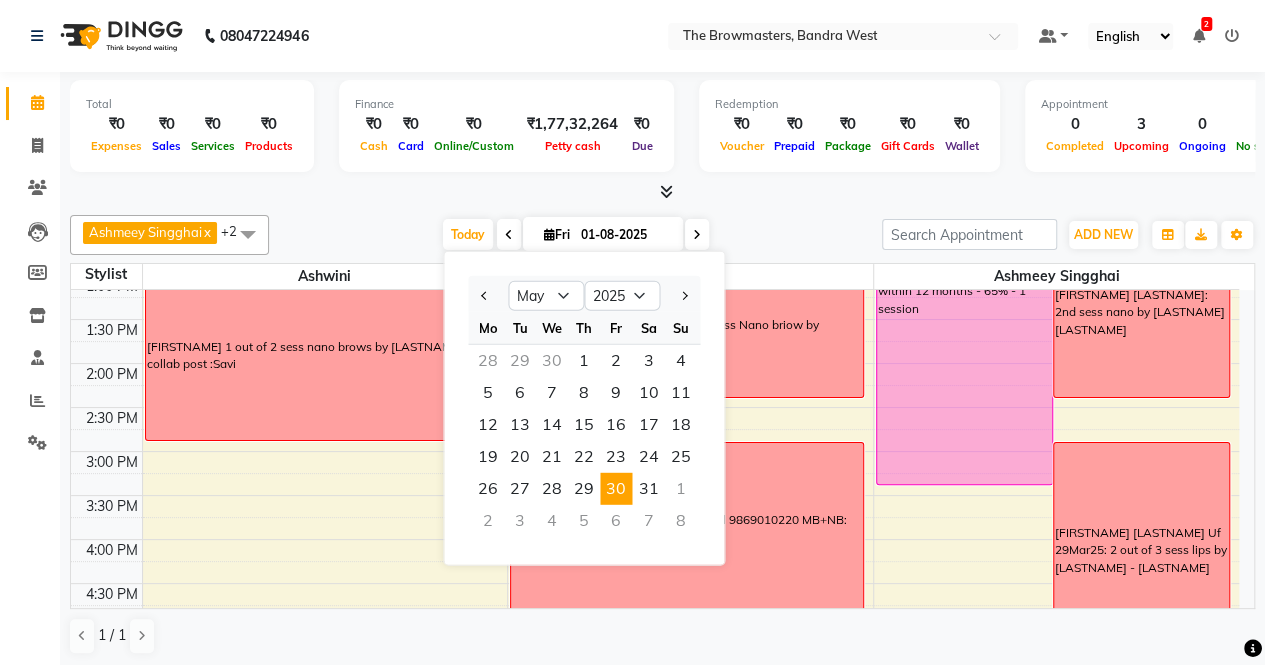 click on "30" at bounding box center [616, 489] 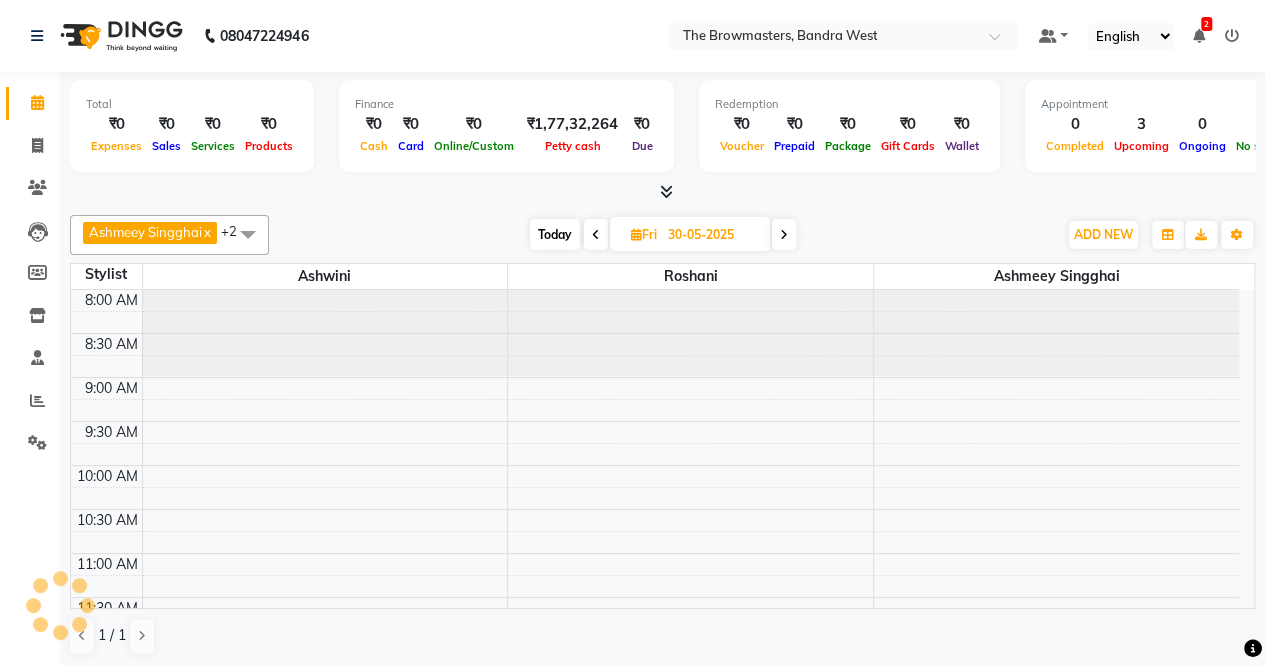 scroll, scrollTop: 261, scrollLeft: 0, axis: vertical 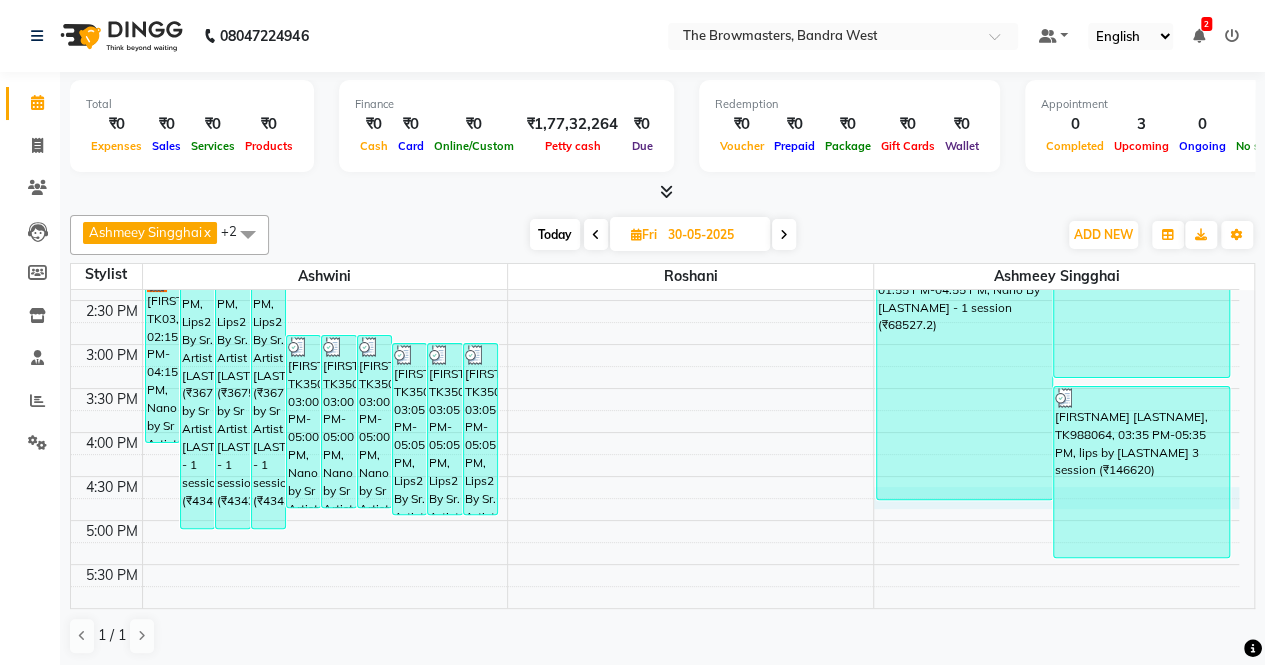 click on "8:00 AM 8:30 AM 9:00 AM 9:30 AM 10:00 AM 10:30 AM 11:00 AM 11:30 AM 12:00 PM 12:30 PM 1:00 PM 1:30 PM 2:00 PM 2:30 PM 3:00 PM 3:30 PM 4:00 PM 4:30 PM 5:00 PM 5:30 PM 6:00 PM 6:30 PM 7:00 PM 7:30 PM 8:00 PM 8:30 PM [FIRSTNAME], TK03, 12:15 PM-02:15 PM, Lips2 By Sr. Artist [LASTNAME] [FIRSTNAME], TK3501856, 01:15 PM-05:15 PM, Lips2 By Sr. Artist [LASTNAME] (₹36759),Nano by Sr Artist [LASTNAME] - 1 session (₹43438.5) [FIRSTNAME], TK3501856, 01:15 PM-05:15 PM, Lips2 By Sr. Artist [LASTNAME] (₹36759),Nano by Sr Artist [LASTNAME] - 1 session (₹43438.5) [FIRSTNAME], TK3501856, 01:15 PM-05:15 PM, Lips2 By Sr. Artist [LASTNAME] (₹36759),Nano by Sr Artist [LASTNAME] - 1 session (₹43438.5) [FIRSTNAME], TK3501856, 03:00 PM-05:00 PM, Nano by Sr Artist [LASTNAME] - 1 session (₹43438.5) [FIRSTNAME], TK3501856, 03:00 PM-05:00 PM, Nano by Sr Artist [LASTNAME] - 1 session (₹43438.5) [FIRSTNAME], TK3501856, 03:00 PM-05:00 PM, Nano by Sr Artist [LASTNAME] - 1 session (₹43438.5)" at bounding box center (655, 300) 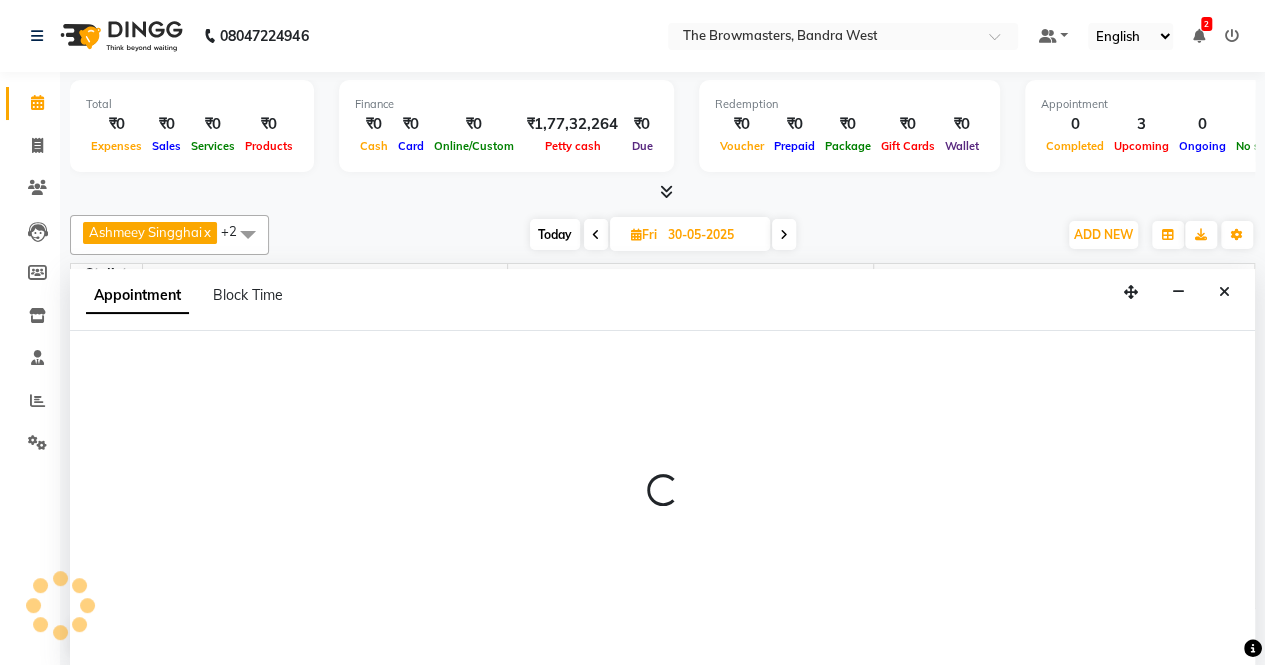 scroll, scrollTop: 0, scrollLeft: 0, axis: both 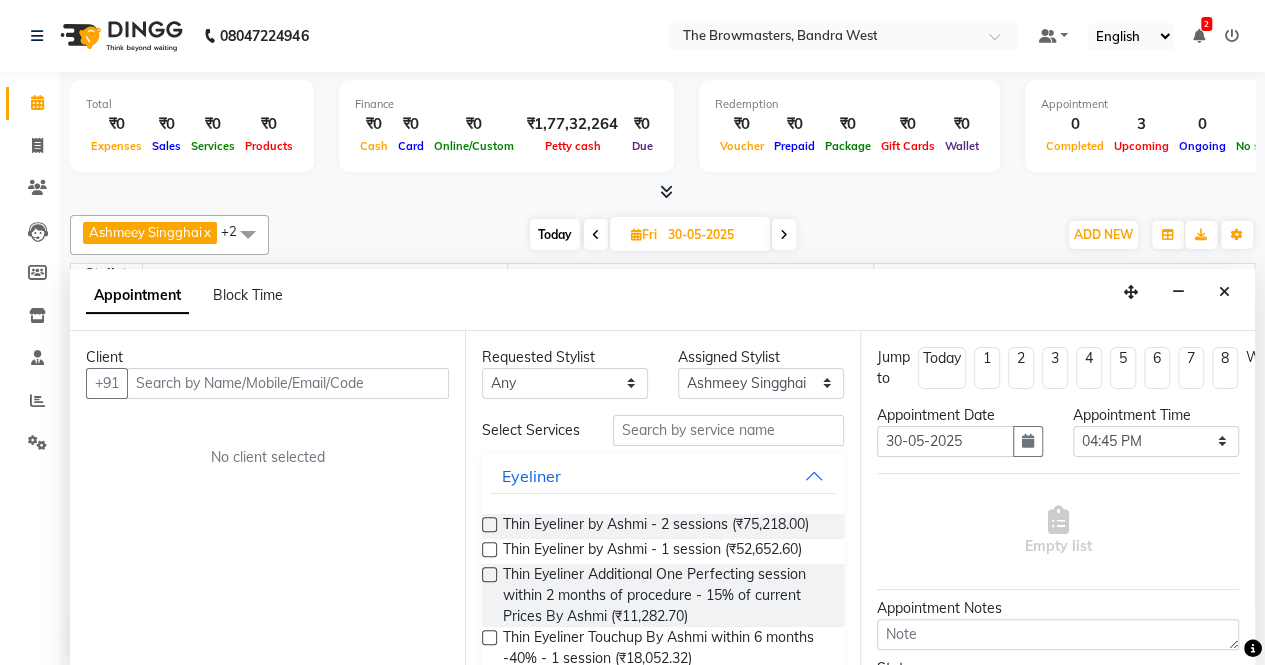 click on "Today" at bounding box center [555, 234] 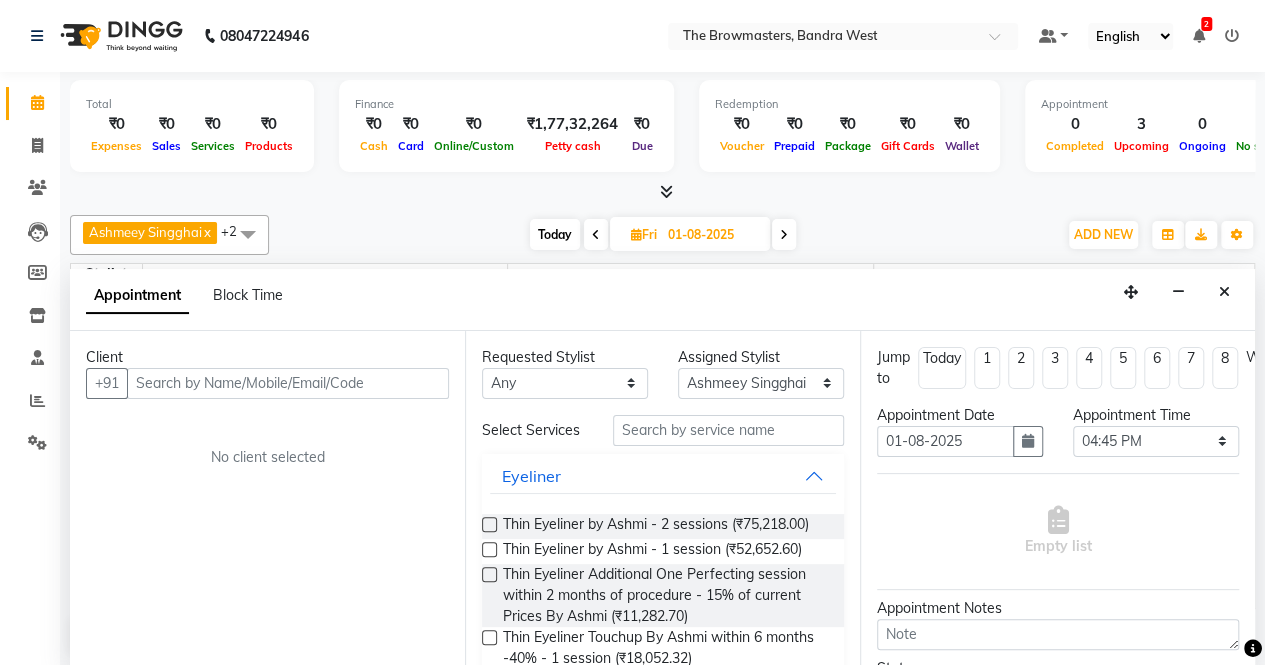 select on "1005" 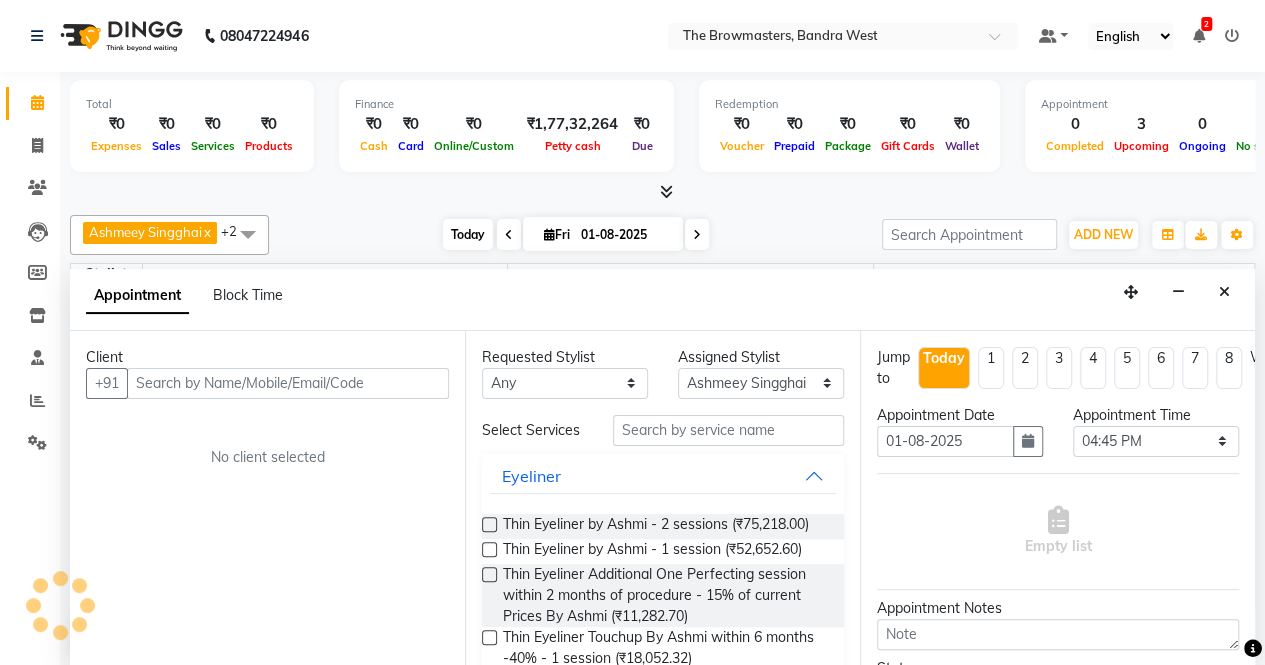 scroll, scrollTop: 261, scrollLeft: 0, axis: vertical 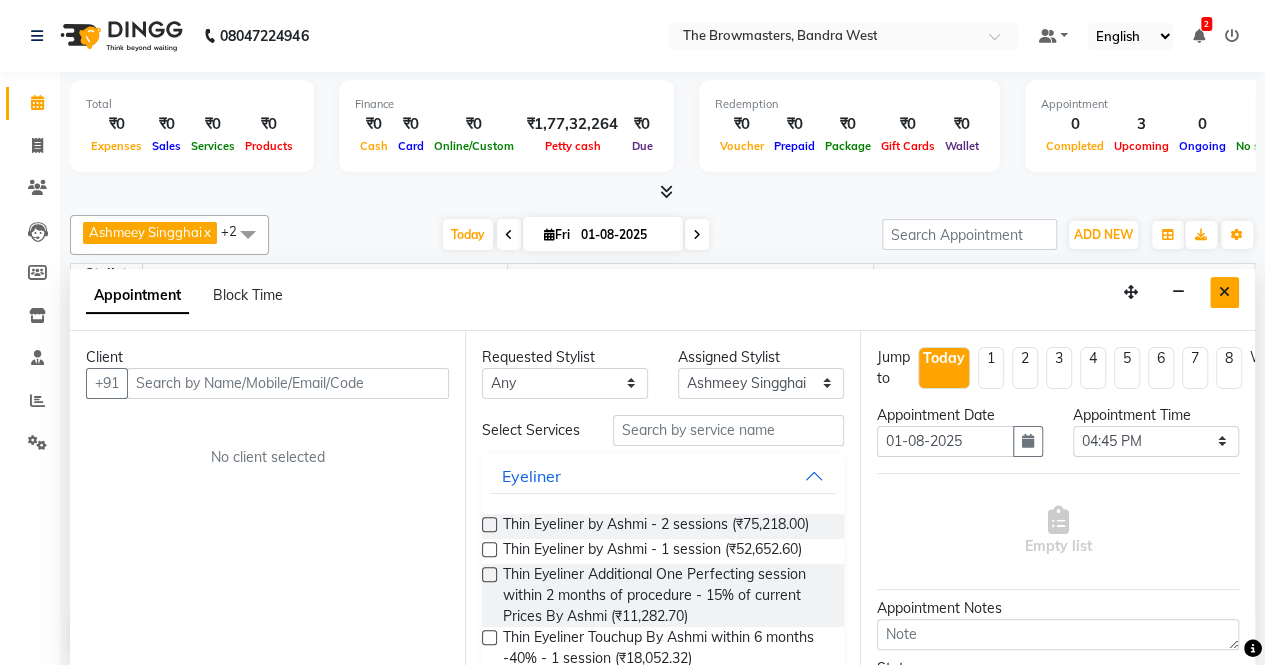 click at bounding box center (1224, 292) 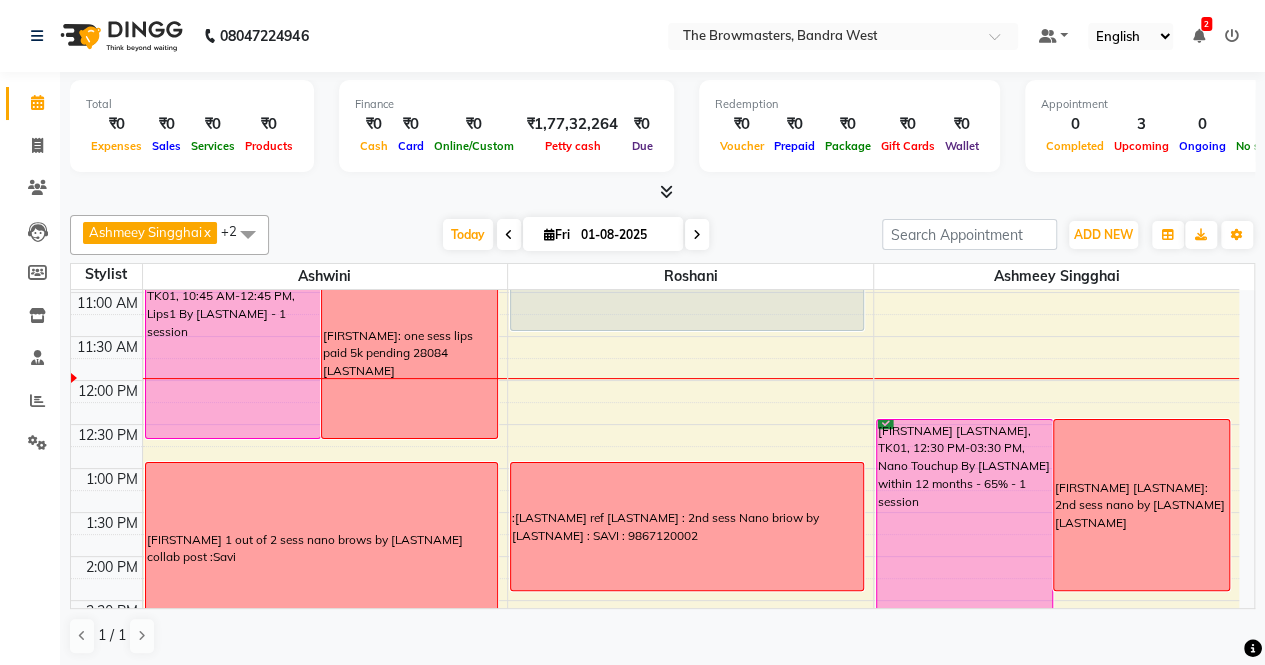 drag, startPoint x: 1253, startPoint y: 304, endPoint x: 1264, endPoint y: 297, distance: 13.038404 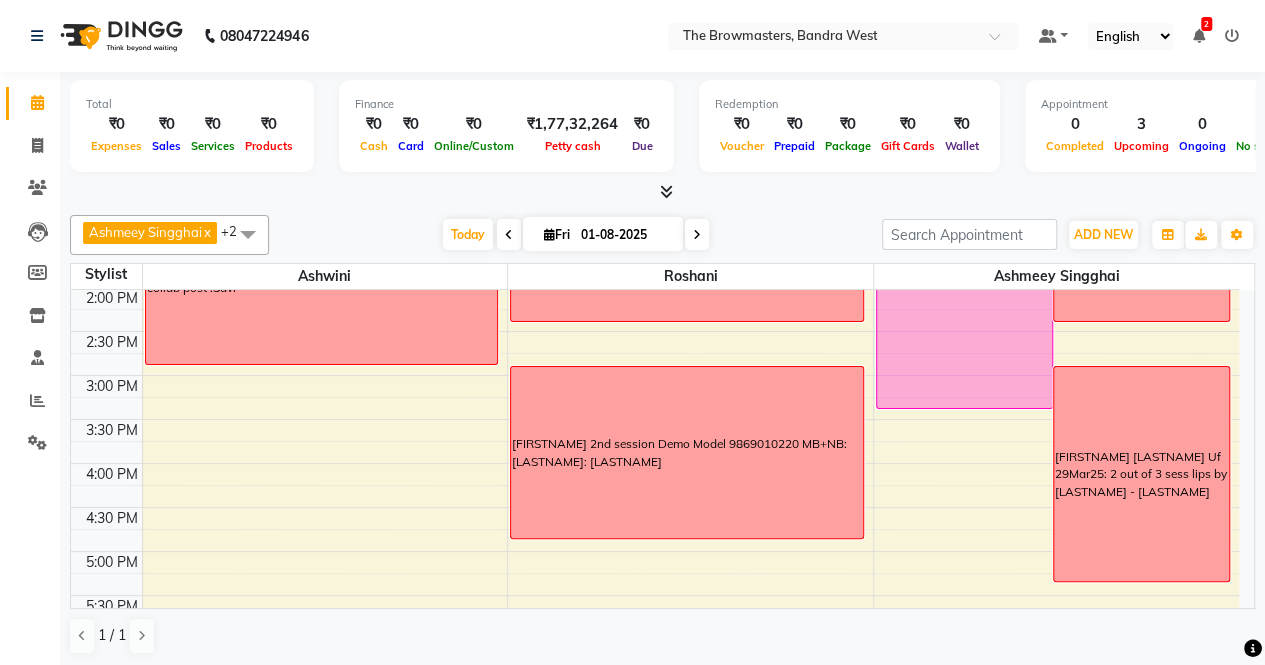 scroll, scrollTop: 537, scrollLeft: 0, axis: vertical 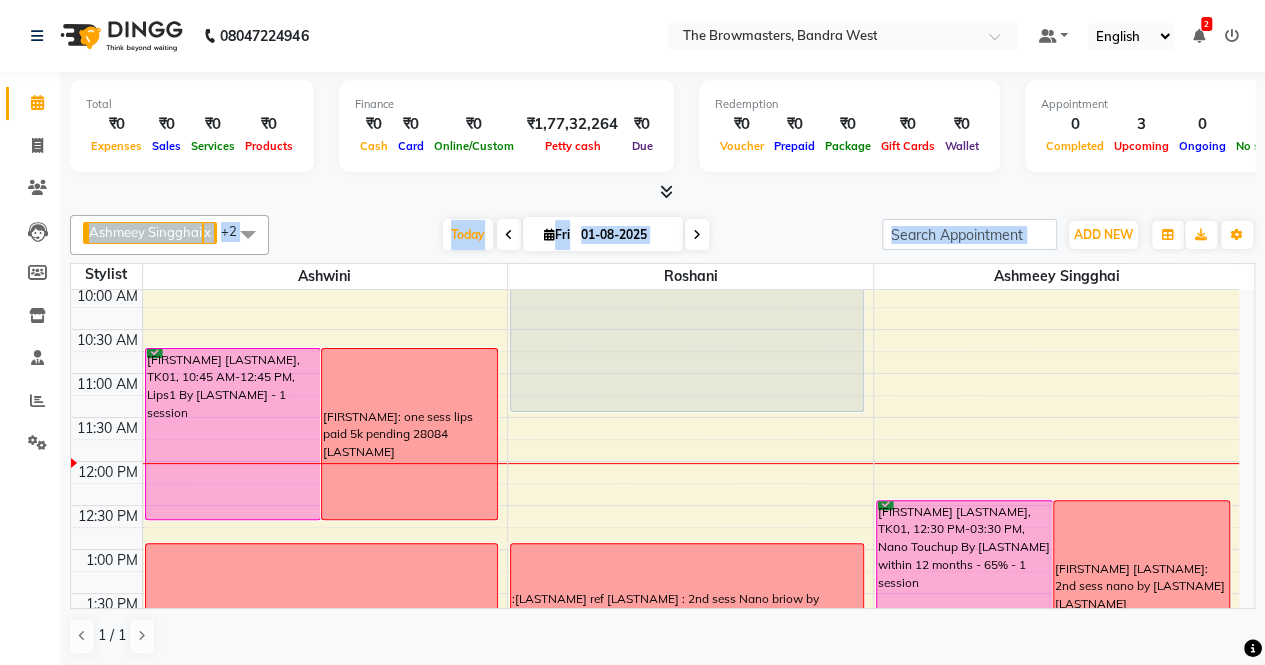 drag, startPoint x: 1260, startPoint y: 199, endPoint x: 1260, endPoint y: 344, distance: 145 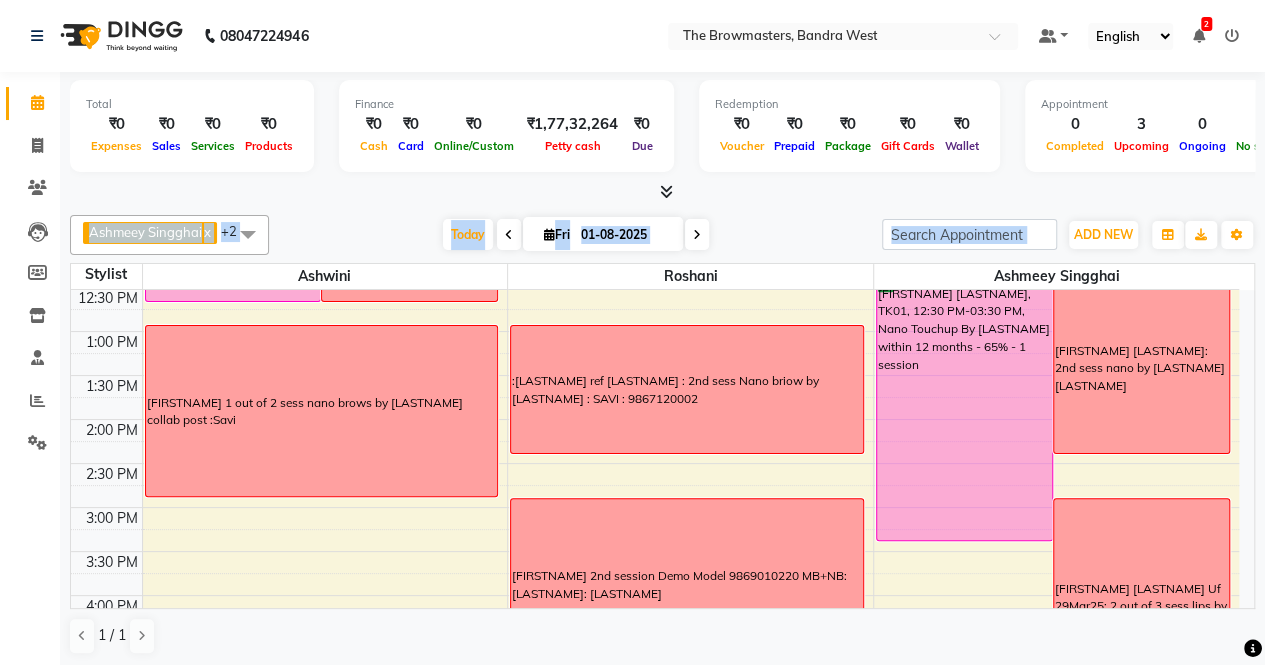 scroll, scrollTop: 382, scrollLeft: 0, axis: vertical 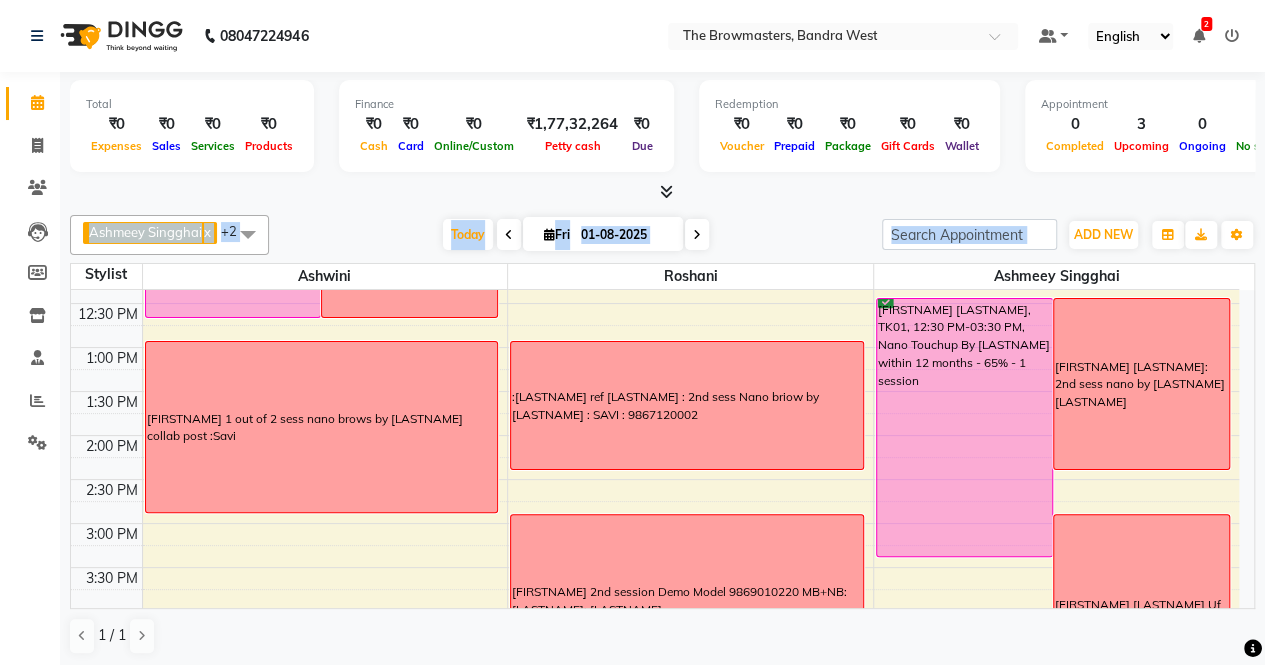 click on "08047224946 Select Location × The Browmasters, Bandra West Default Panel My Panel English ENGLISH Español العربية मराठी हिंदी ગુજરાતી தமிழ் 中文 2 Notifications nothing to show" 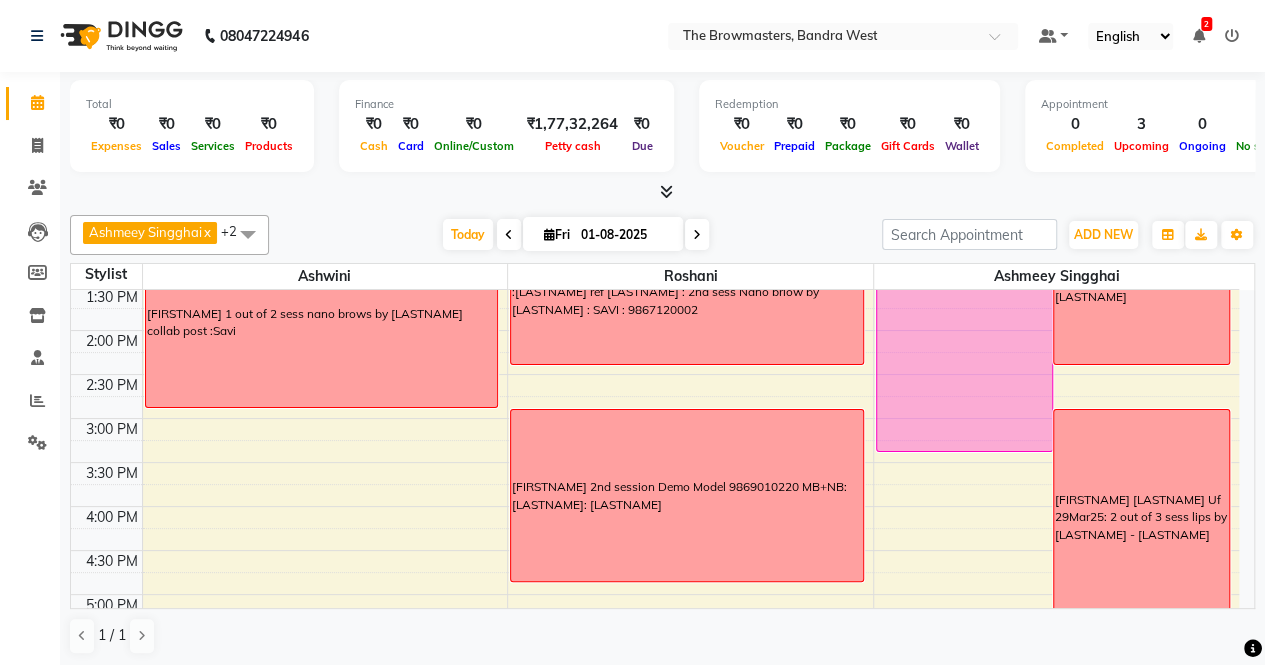 scroll, scrollTop: 514, scrollLeft: 0, axis: vertical 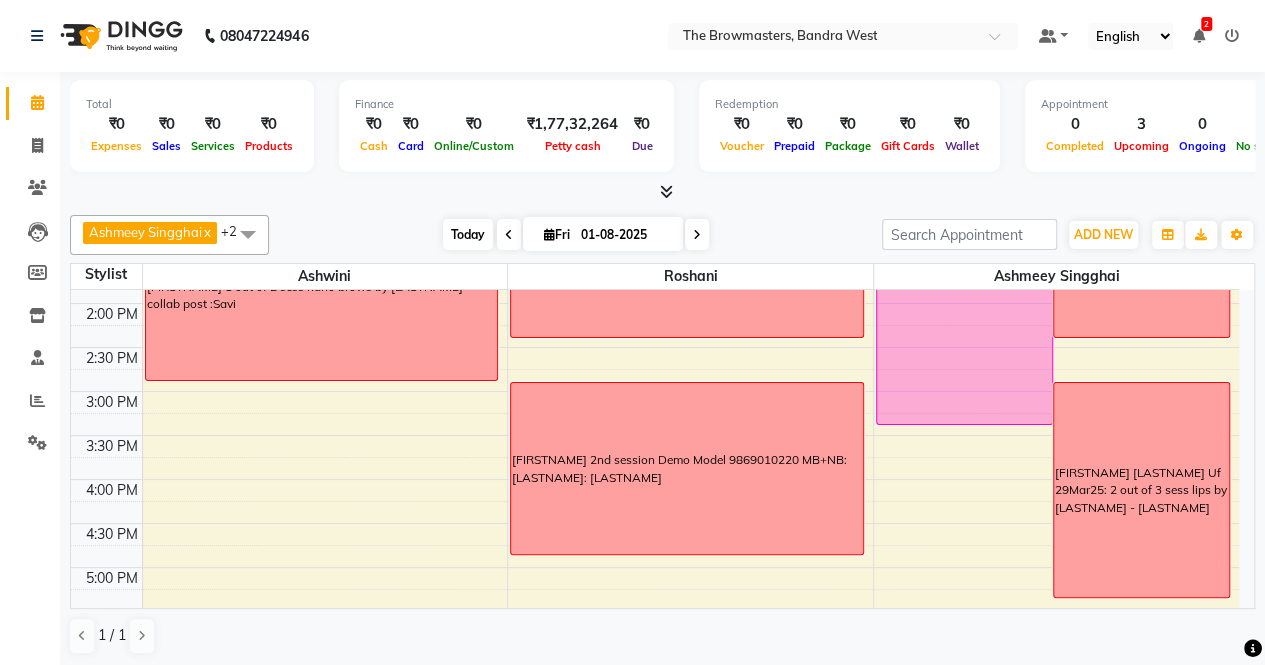 click on "Today" at bounding box center [468, 234] 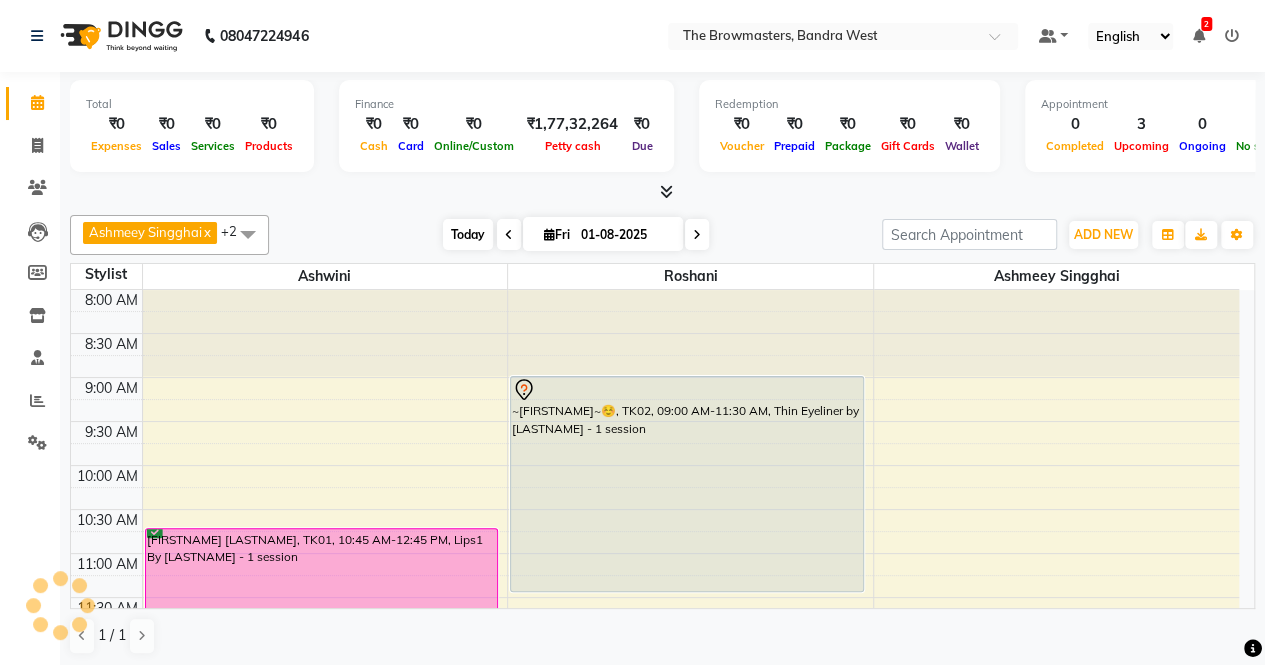scroll, scrollTop: 348, scrollLeft: 0, axis: vertical 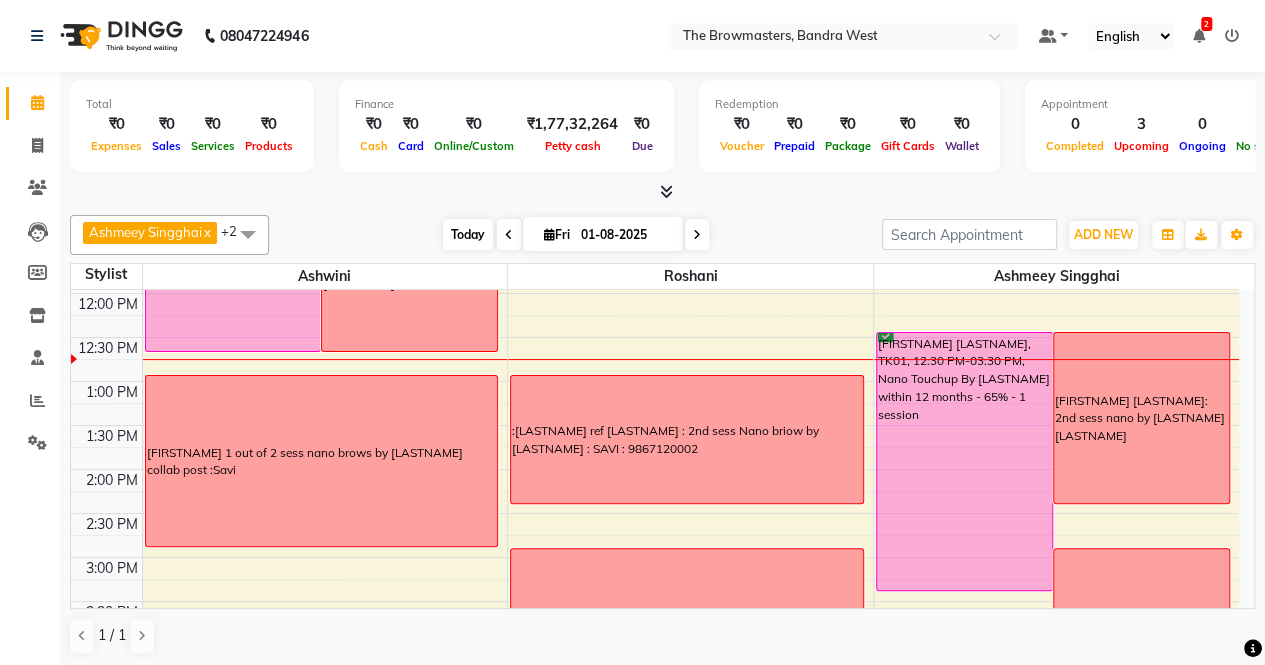click on "Today" at bounding box center (468, 234) 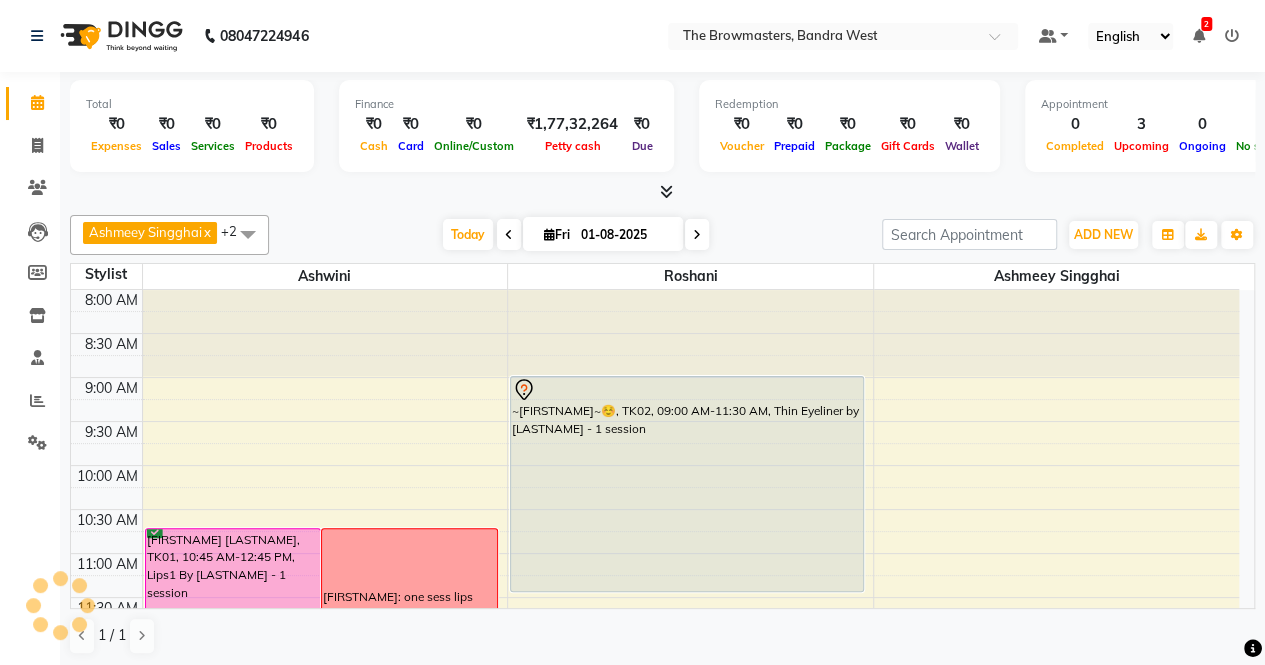 scroll, scrollTop: 348, scrollLeft: 0, axis: vertical 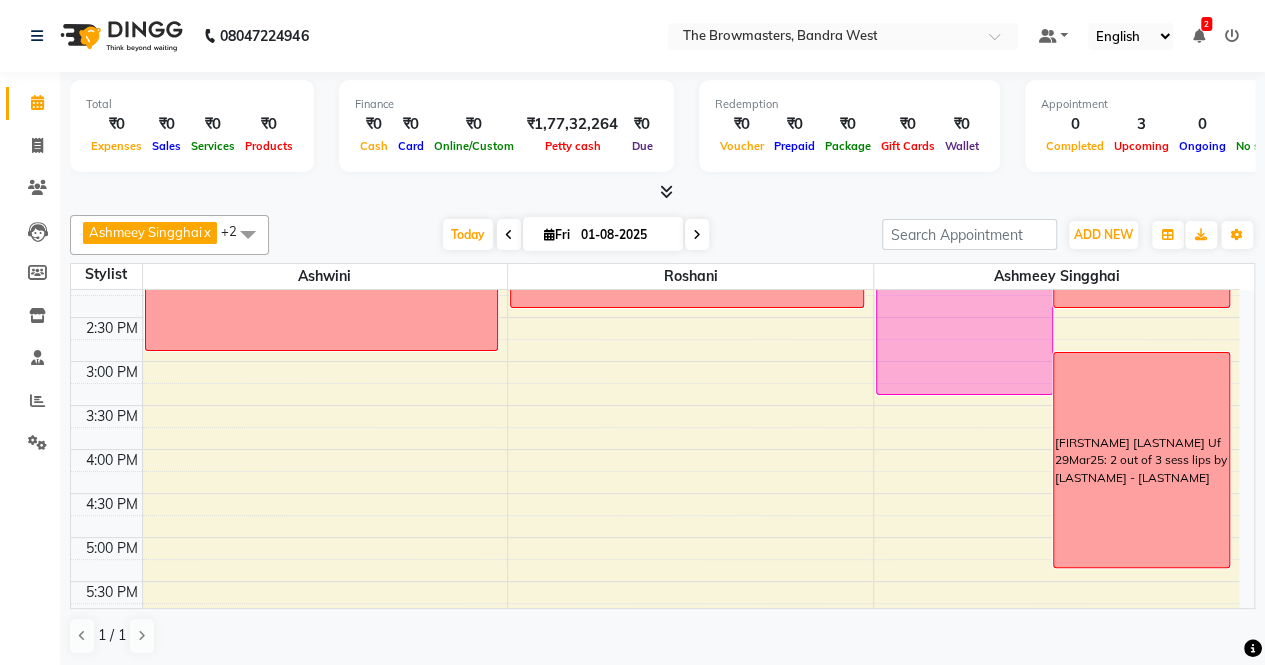 drag, startPoint x: 1274, startPoint y: 491, endPoint x: 1020, endPoint y: 661, distance: 305.64032 